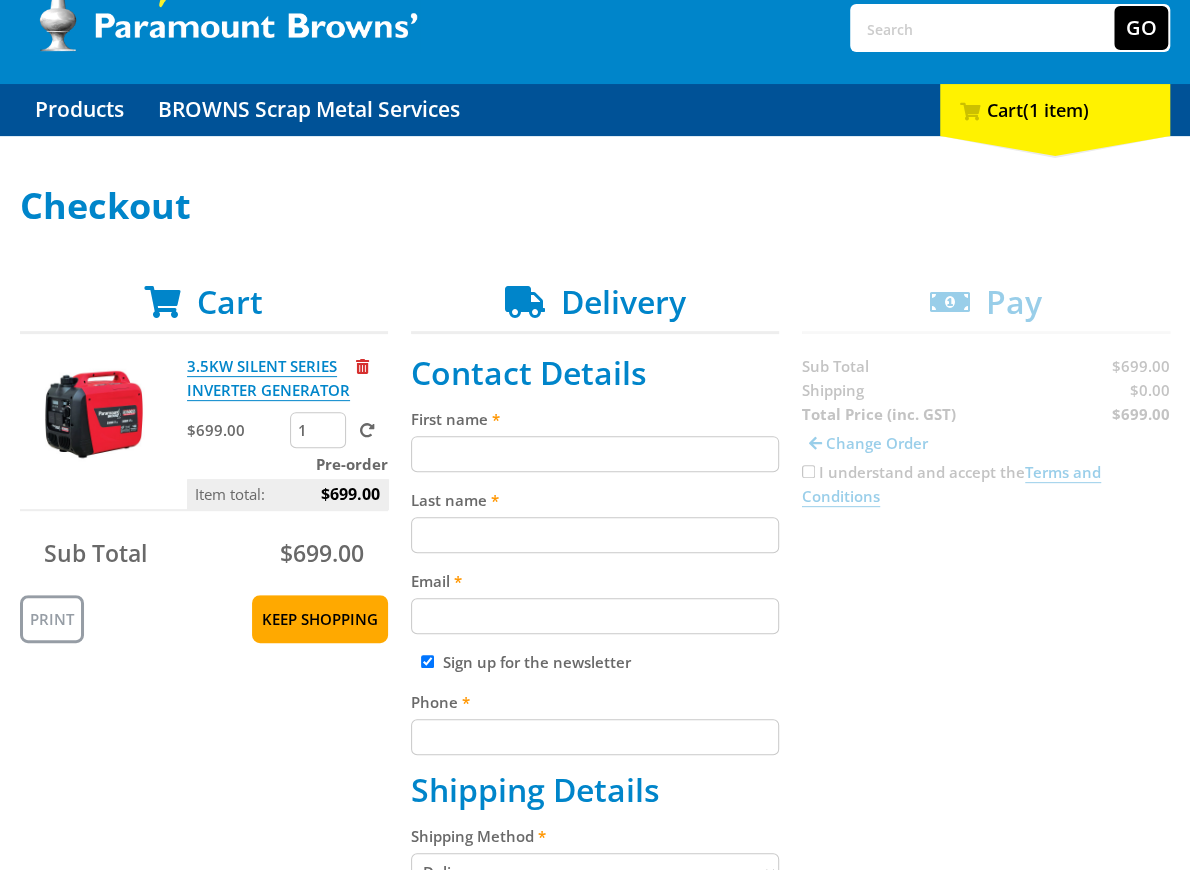 scroll, scrollTop: 162, scrollLeft: 0, axis: vertical 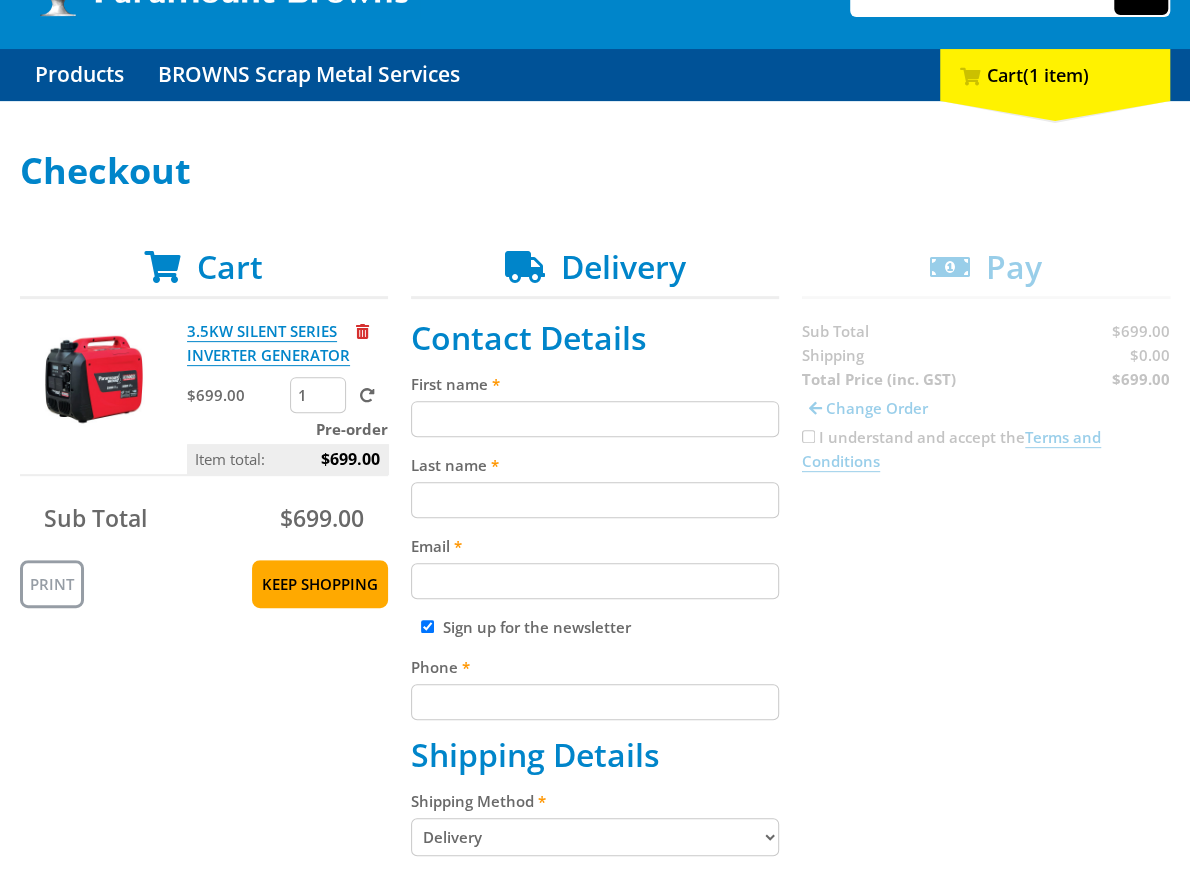 click on "First name" at bounding box center (595, 419) 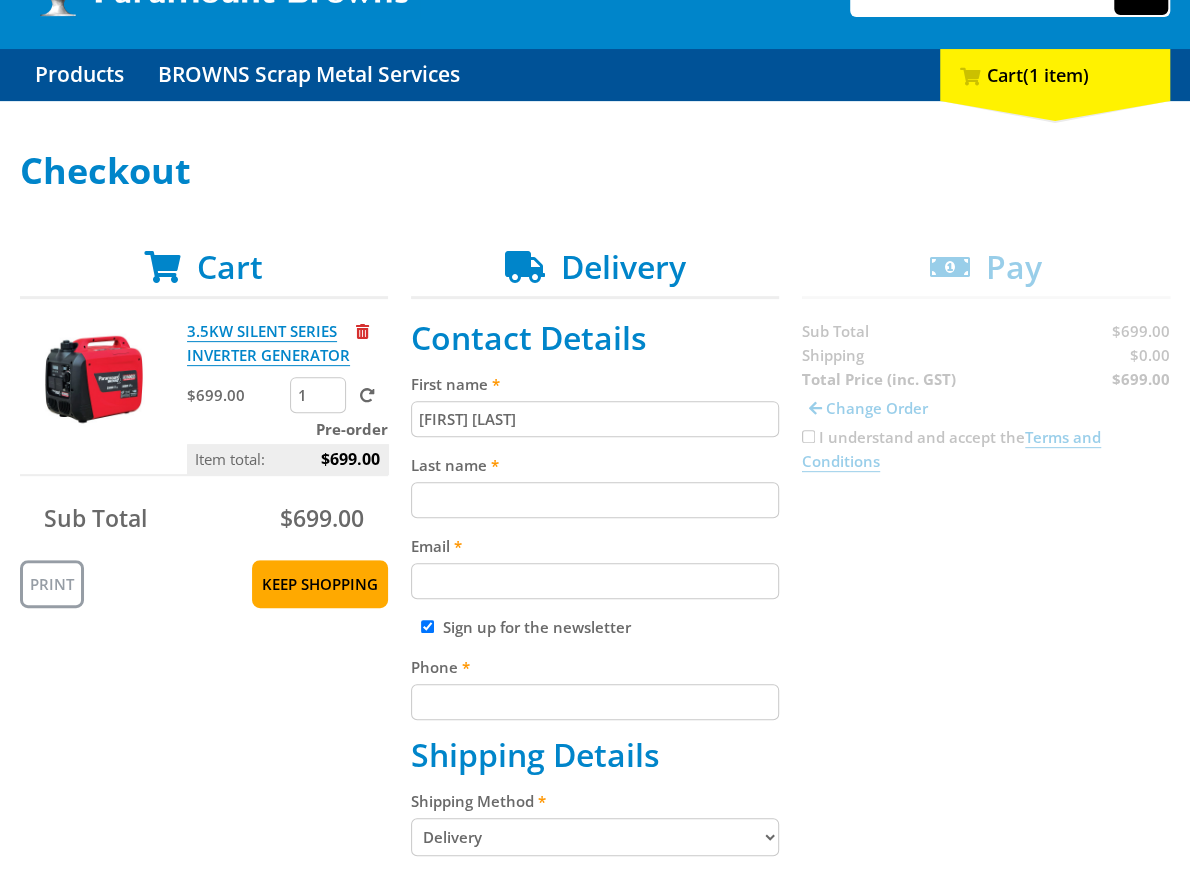 type on "[FIRST] [LAST]" 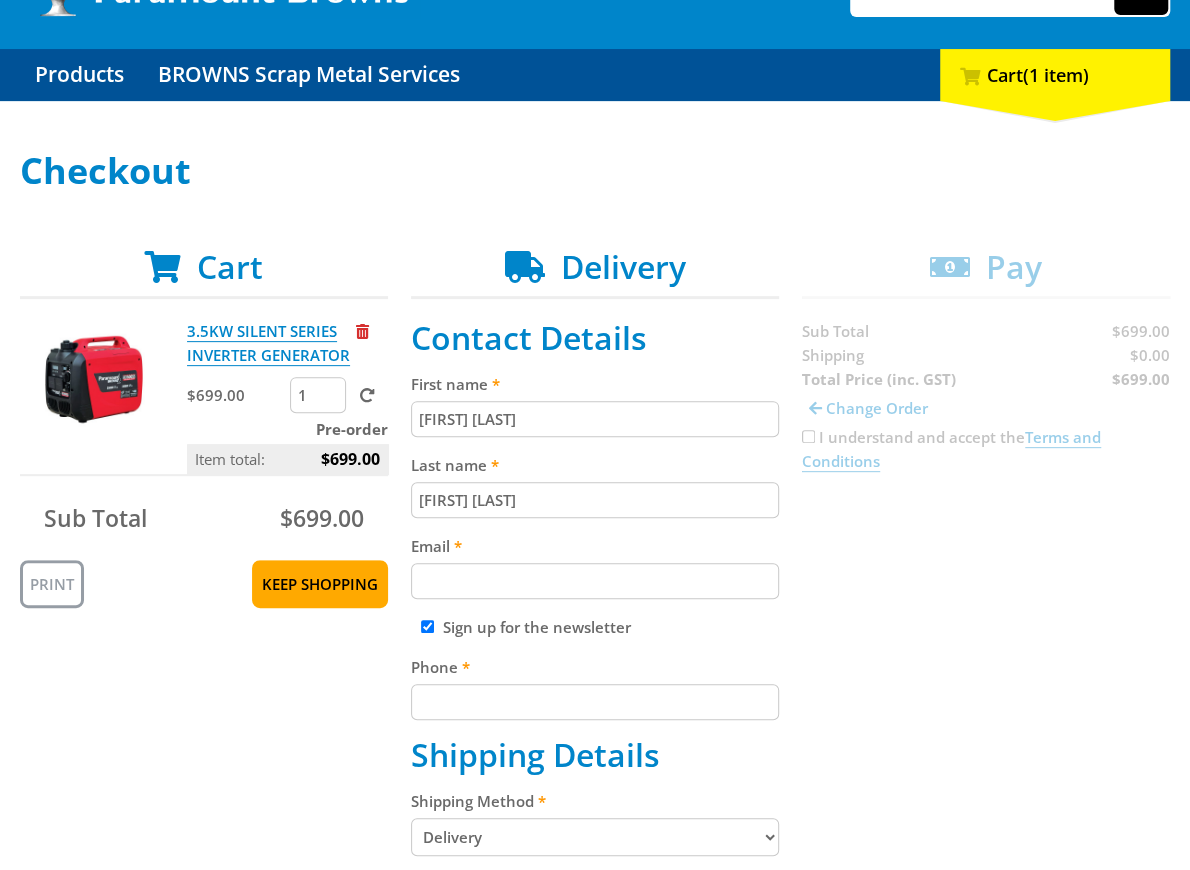 type on "[FIRST] [LAST]" 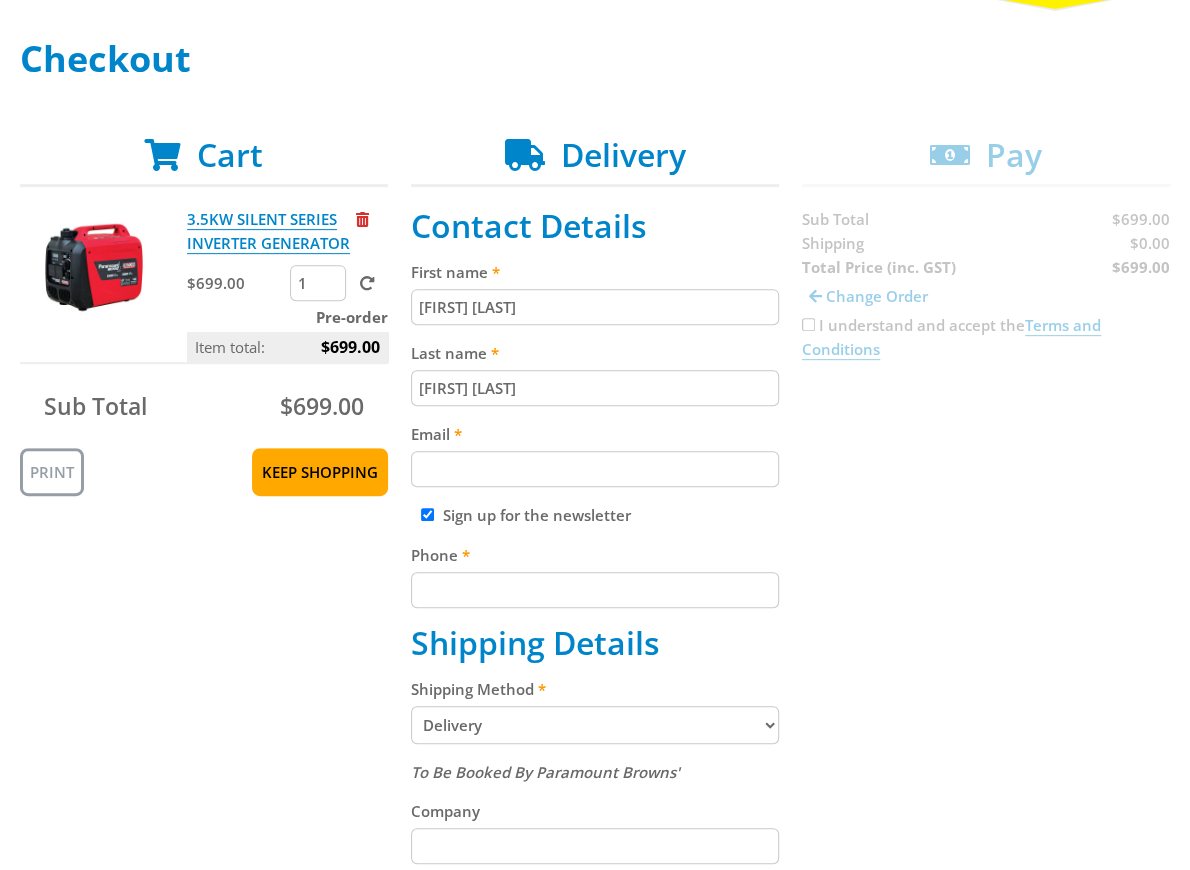 scroll, scrollTop: 276, scrollLeft: 0, axis: vertical 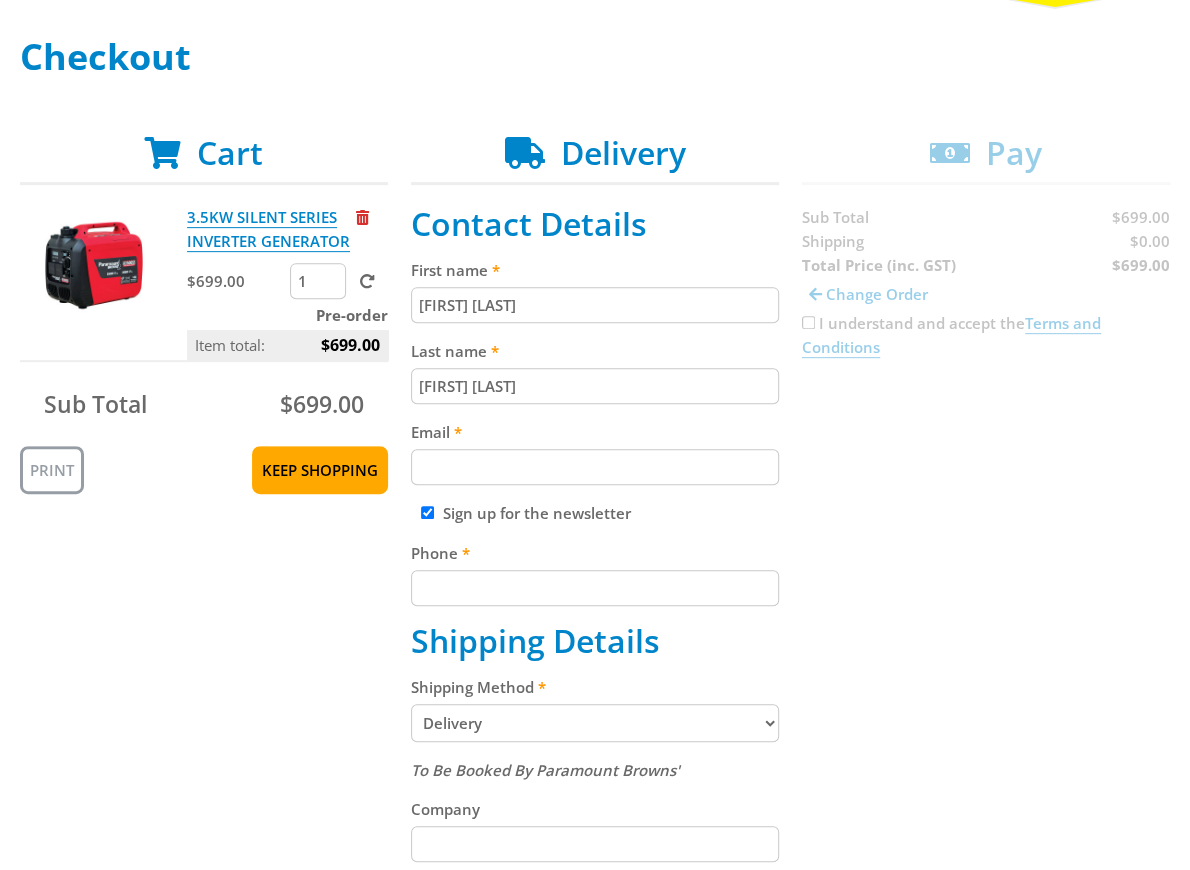 click on "Contact Details
First name
[FIRST] [LAST]
Last name
[FIRST] [LAST]
Email
[EMAIL]
Sign up for the newsletter
Phone
[PHONE]
Shipping Details
Shipping Method
Pickup from [LOCATION]
Delivery
Preorder items
Your cart contains items that arent available yet
(Select an option)
Pickup Available Stock
Wait for Complete Order
Paramount Browns will contact you when your order is ready for pickup
Who will pick up the order?
Myself
Someone Else
A Courier
Photo ID Required.
Non-preorder items will be available after 5 working days
Photo ID Required.
Full Name" at bounding box center [595, 828] 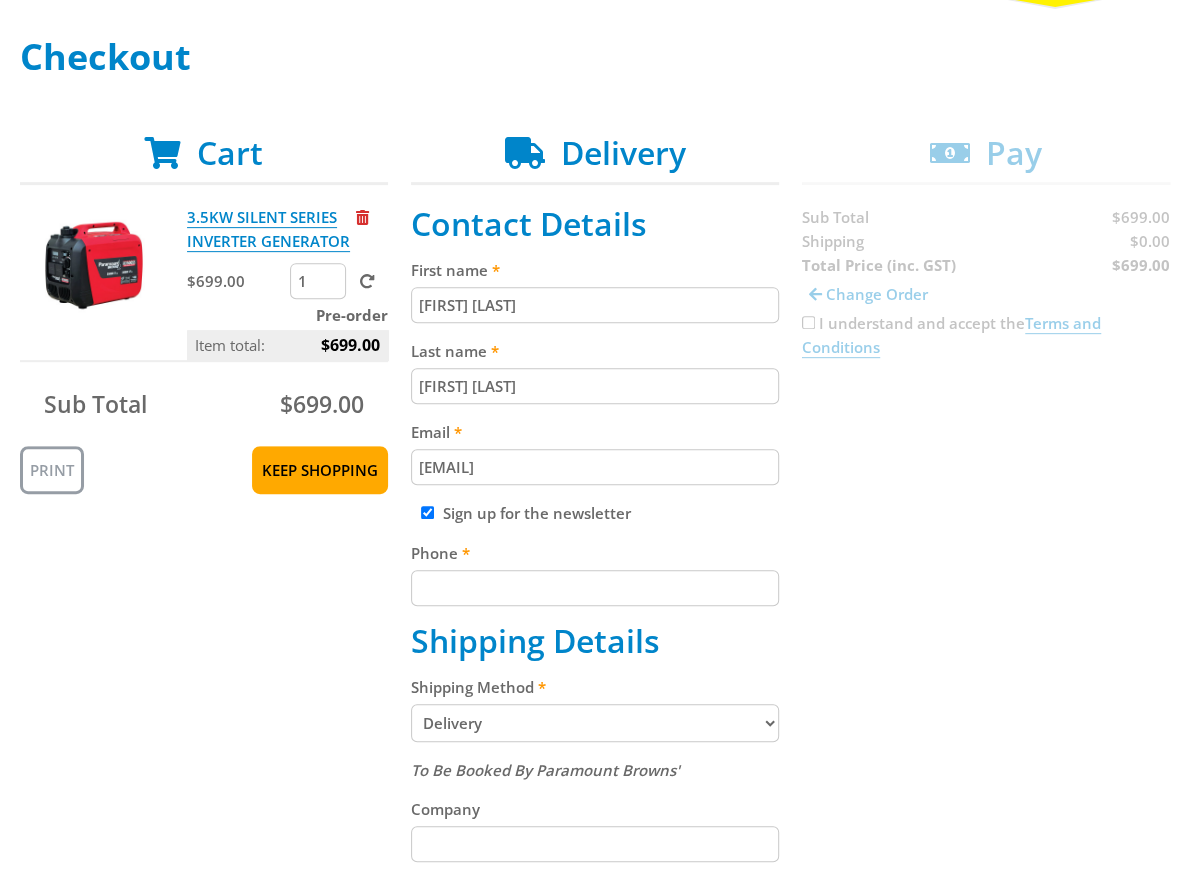 type on "[EMAIL]" 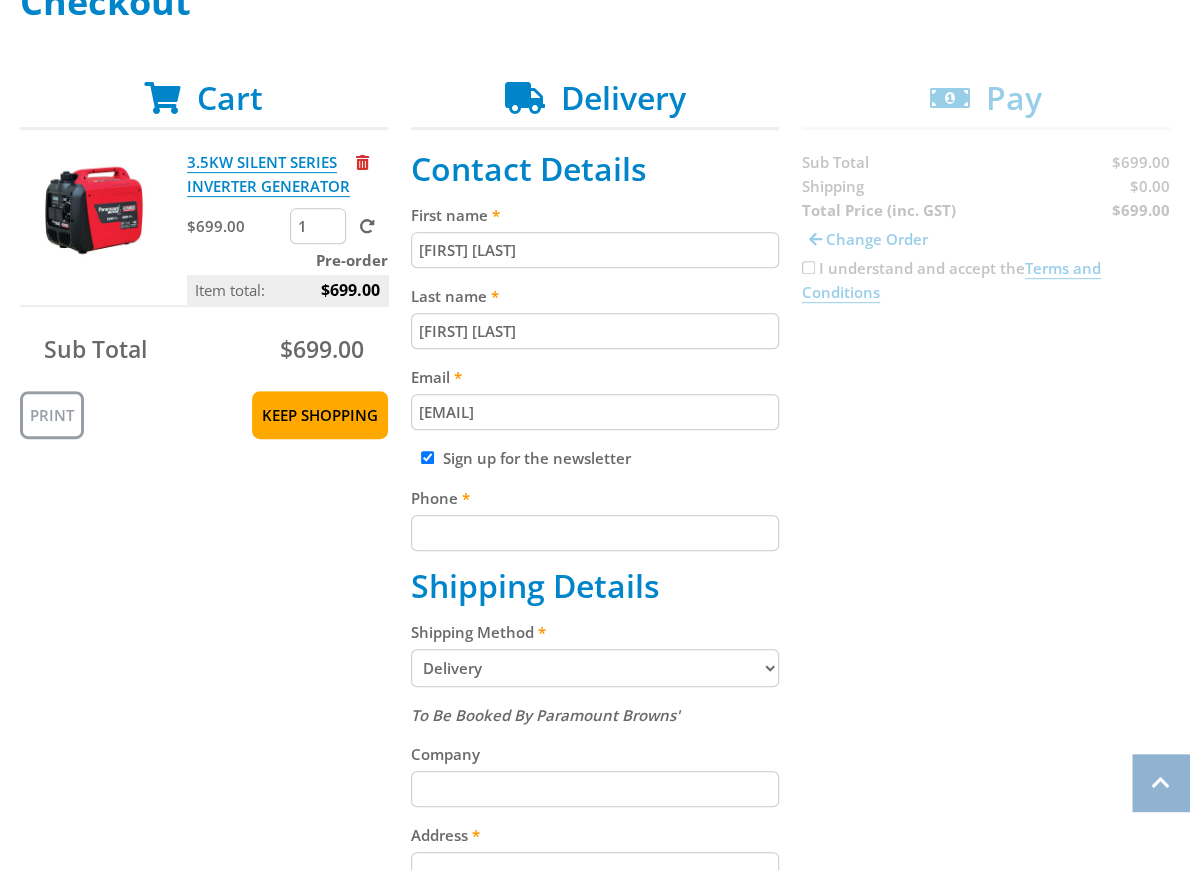 click on "Phone" at bounding box center [595, 533] 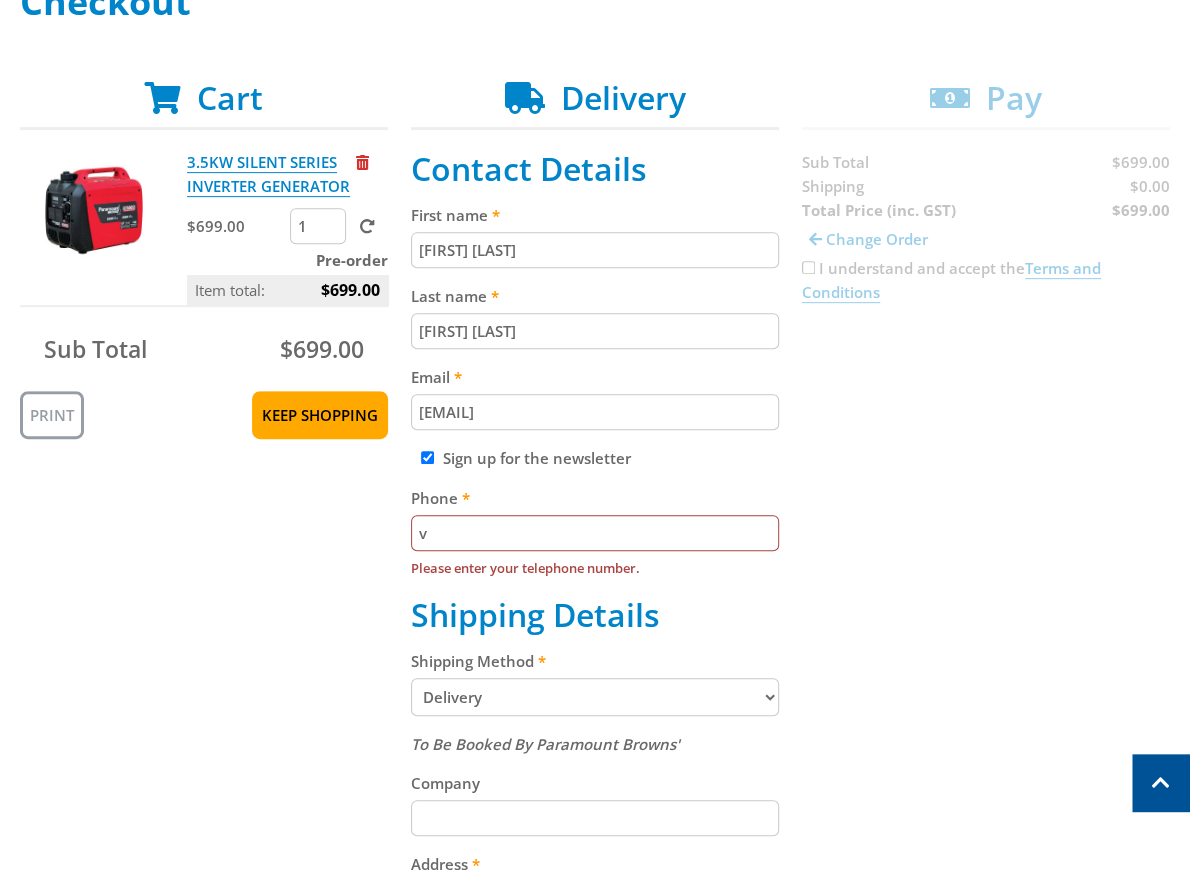 drag, startPoint x: 884, startPoint y: 502, endPoint x: 877, endPoint y: 514, distance: 13.892444 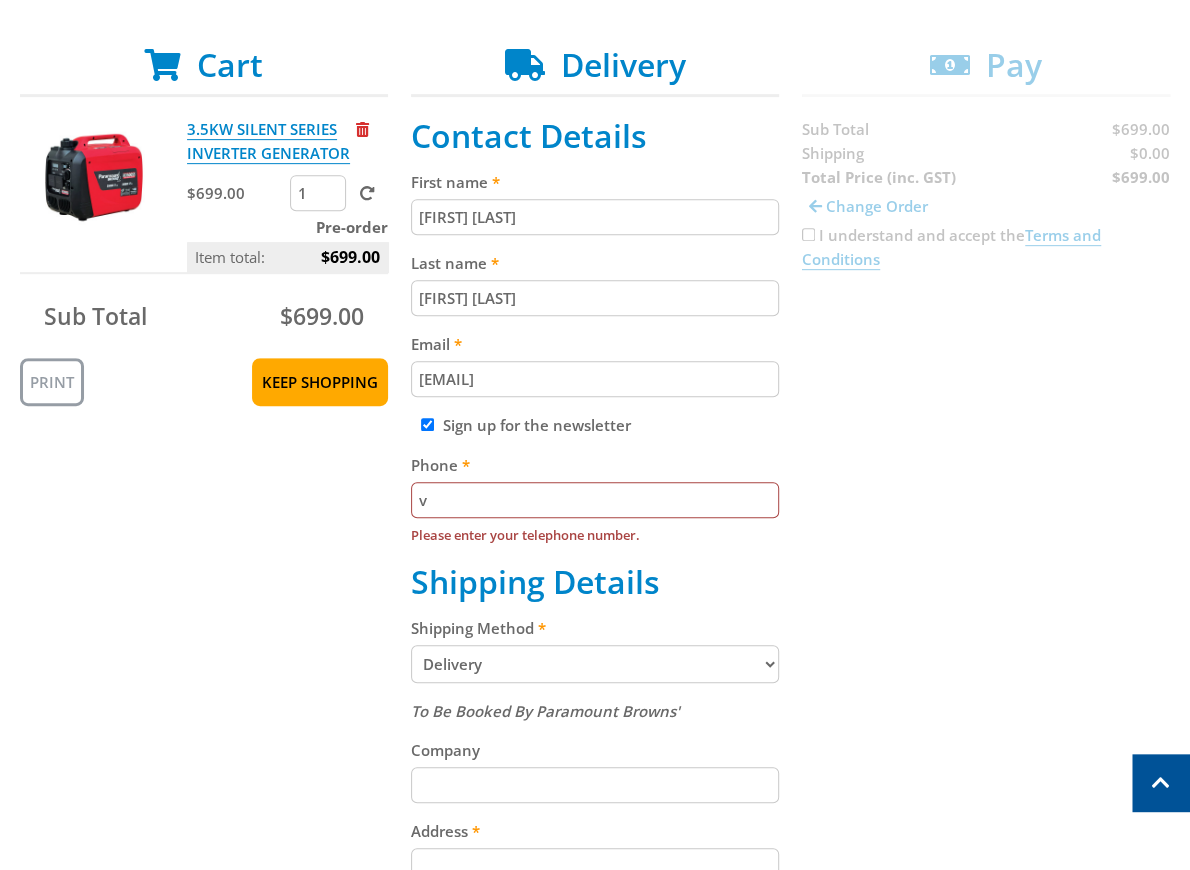 scroll, scrollTop: 368, scrollLeft: 0, axis: vertical 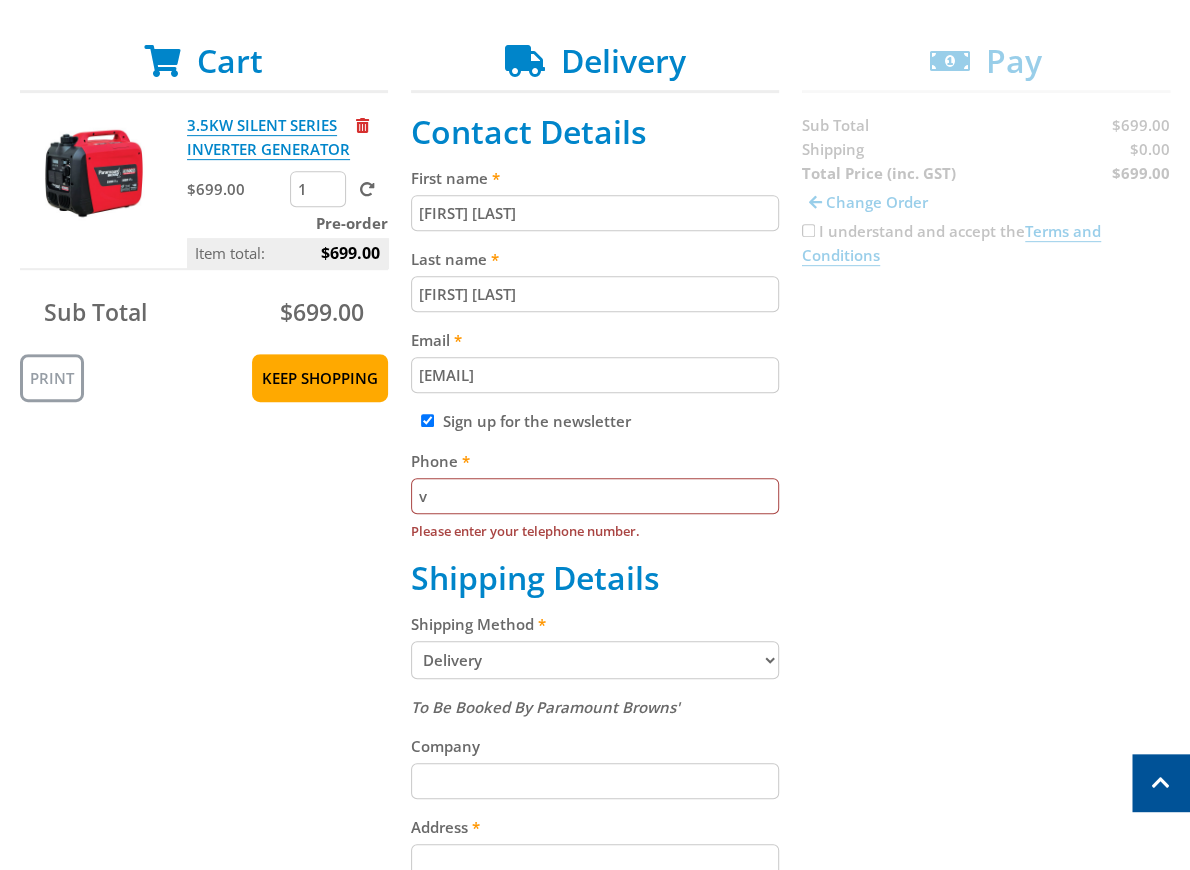 click on "v" at bounding box center [595, 496] 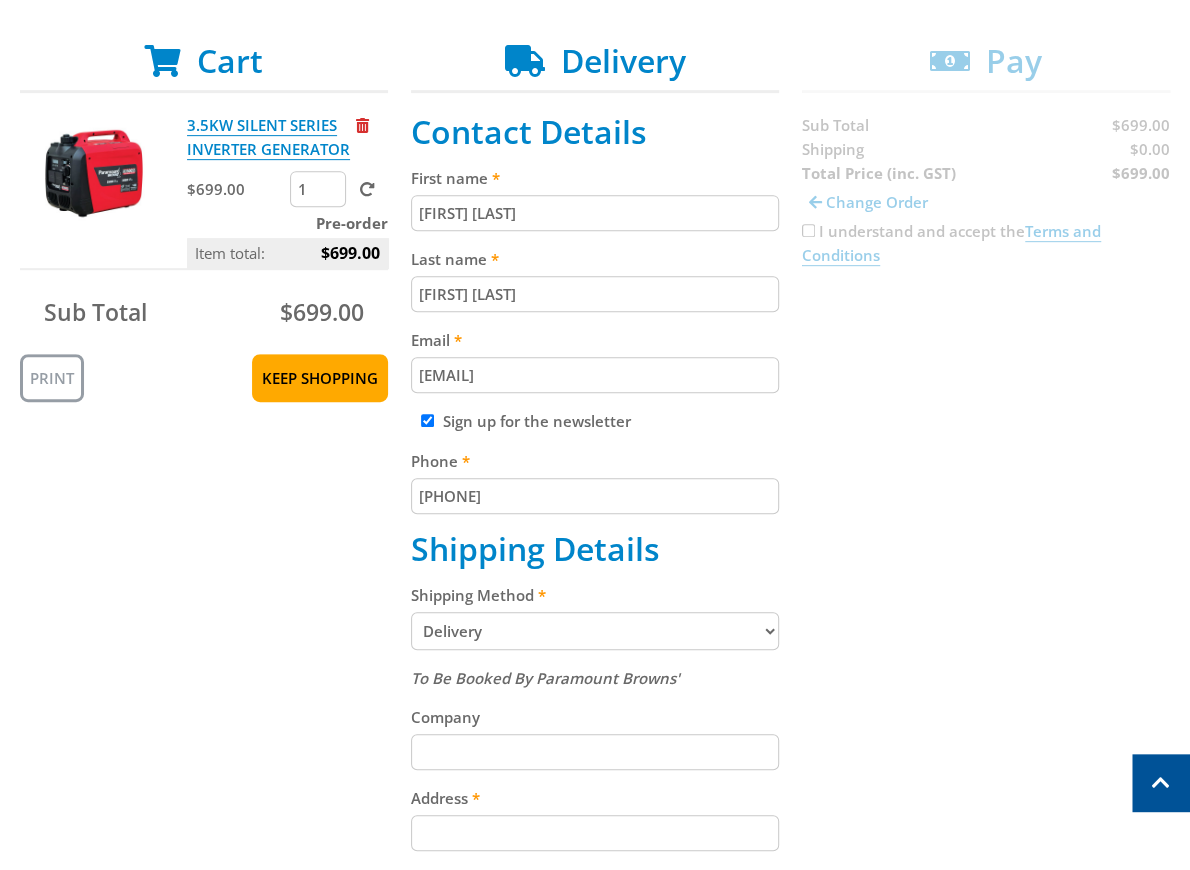 type on "[PHONE]" 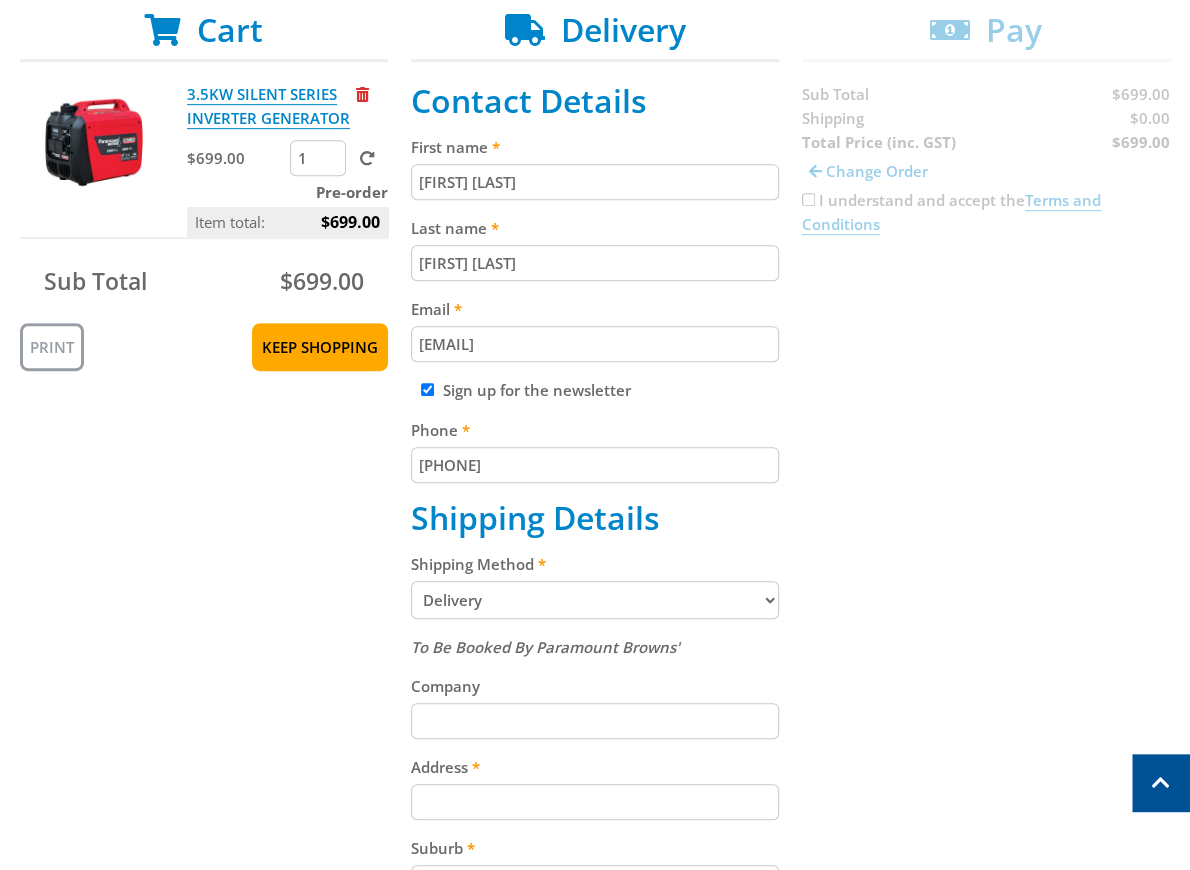 scroll, scrollTop: 401, scrollLeft: 0, axis: vertical 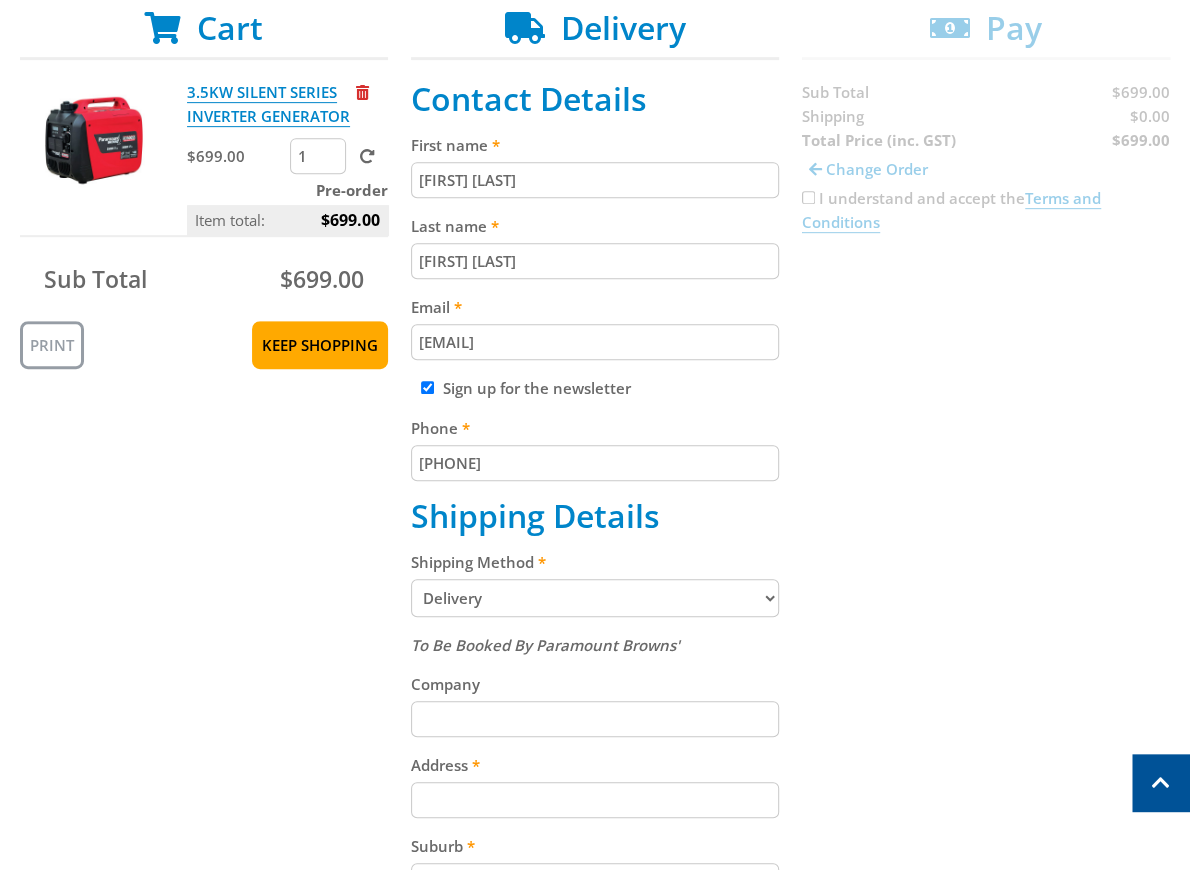 click on "Pickup from [CITY]
Delivery" at bounding box center (595, 598) 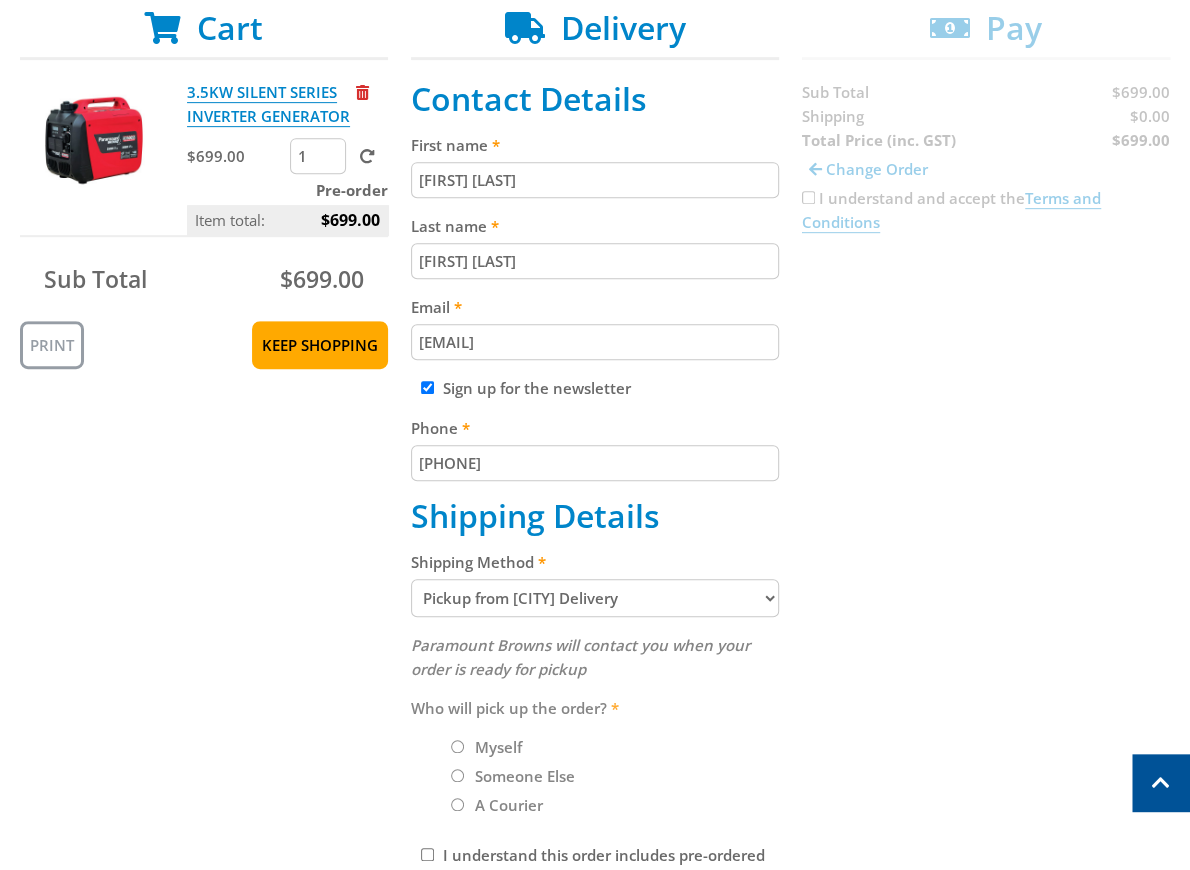 click on "Cart
3.5KW SILENT SERIES INVERTER GENERATOR
$699.00
1
Pre-order
Item total:  $699.00
Sub Total
$699.00
Print
Keep Shopping
Delivery
Contact Details
First name
[FIRST] [LAST]
Last name
[FIRST] [LAST]
Email
[EMAIL]
Sign up for the newsletter
Phone
[PHONE]
Shipping Details
Shipping Method
Pickup from [LOCATION]
Delivery
Preorder items
Your cart contains items that arent available yet" at bounding box center [595, 510] 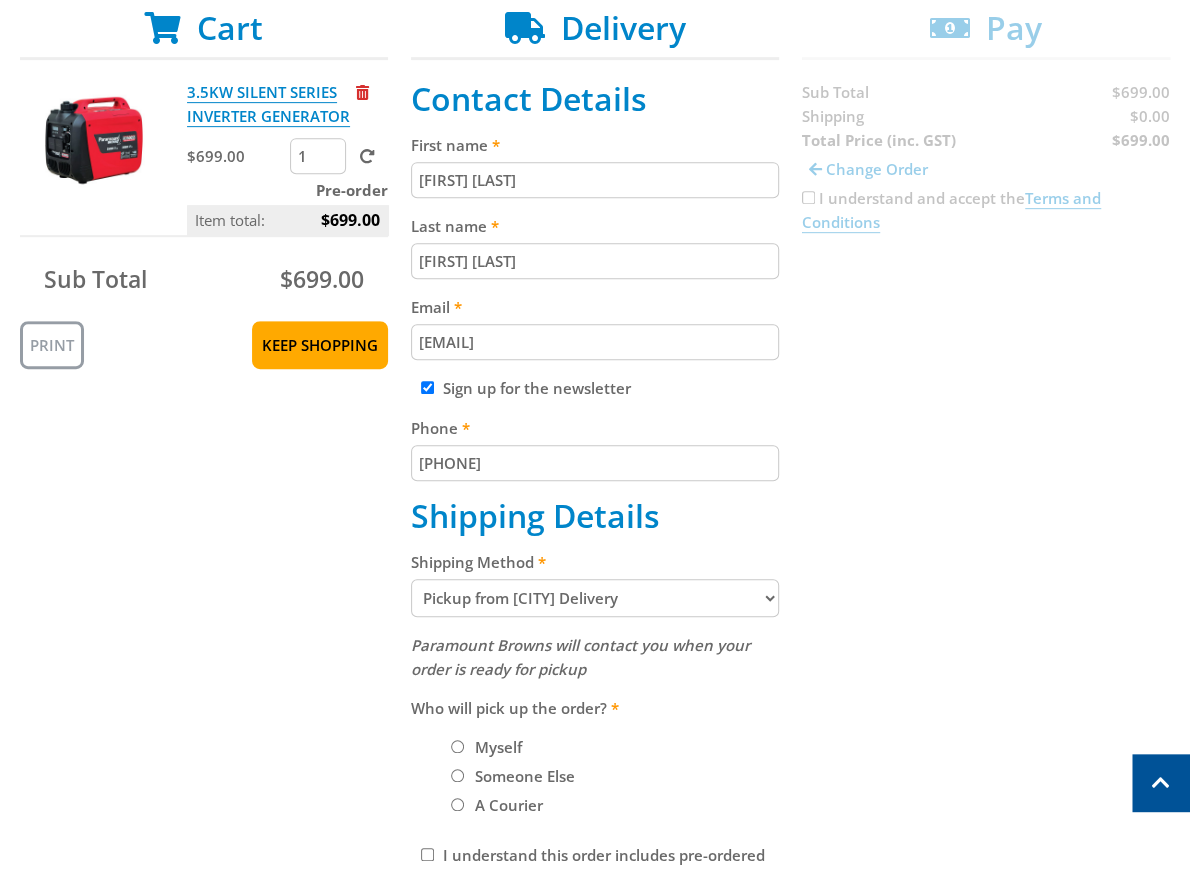 click on "Cart
3.5KW SILENT SERIES INVERTER GENERATOR
$699.00
1
Pre-order
Item total:  $699.00
Sub Total
$699.00
Print
Keep Shopping
Delivery
Contact Details
First name
[FIRST] [LAST]
Last name
[FIRST] [LAST]
Email
[EMAIL]
Sign up for the newsletter
Phone
[PHONE]
Shipping Details
Shipping Method
Pickup from [LOCATION]
Delivery
Preorder items
Your cart contains items that arent available yet" at bounding box center (595, 510) 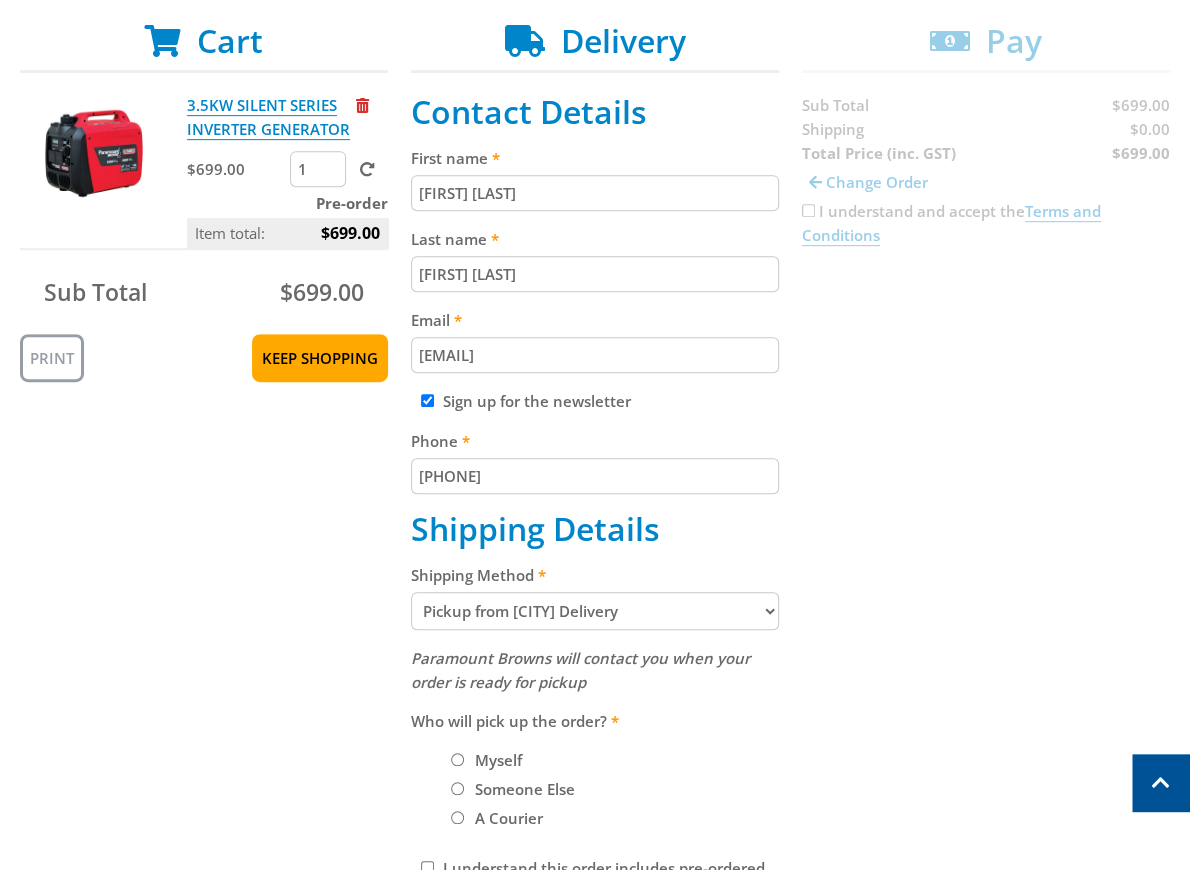 scroll, scrollTop: 401, scrollLeft: 0, axis: vertical 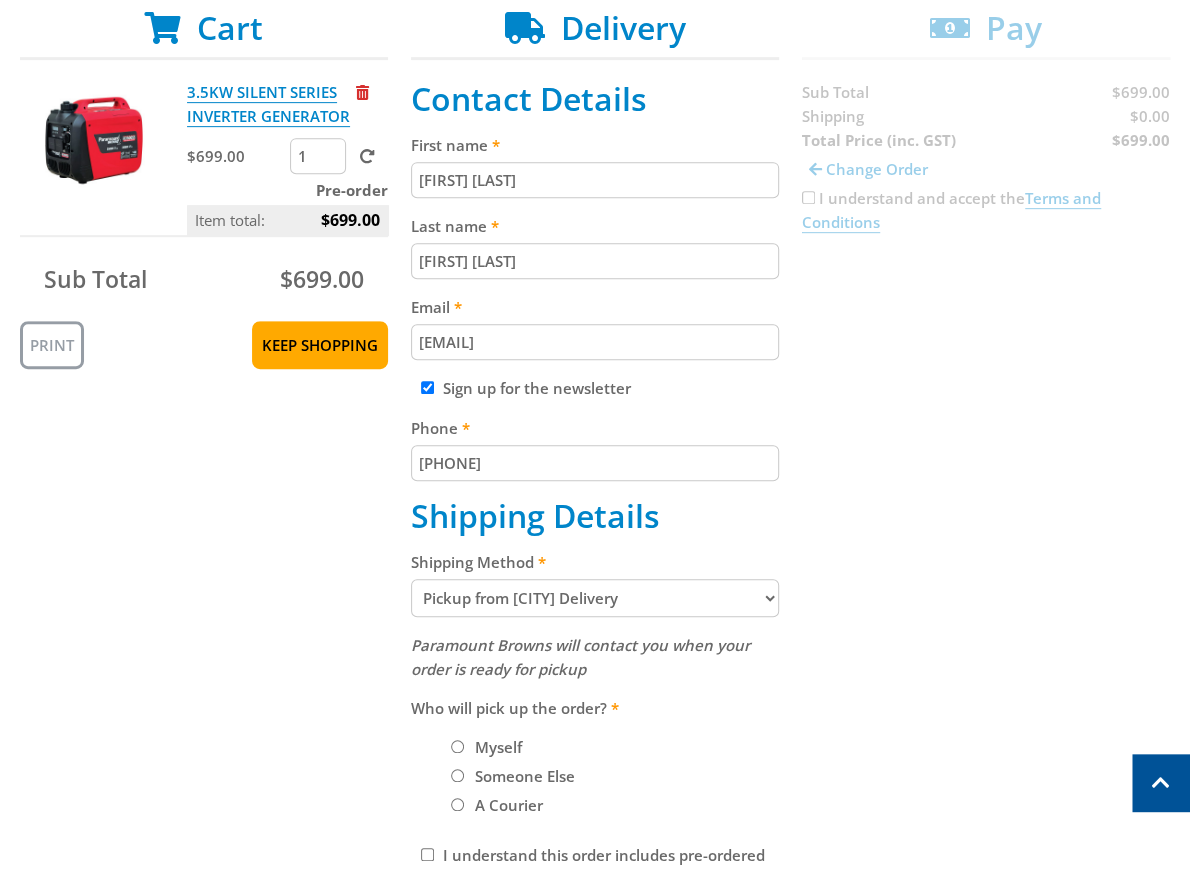 click on "Cart
3.5KW SILENT SERIES INVERTER GENERATOR
$699.00
1
Pre-order
Item total:  $699.00
Sub Total
$699.00
Print
Keep Shopping
Delivery
Contact Details
First name
[FIRST] [LAST]
Last name
[FIRST] [LAST]
Email
[EMAIL]
Sign up for the newsletter
Phone
[PHONE]
Shipping Details
Shipping Method
Pickup from [LOCATION]
Delivery
Preorder items
Your cart contains items that arent available yet" at bounding box center [595, 510] 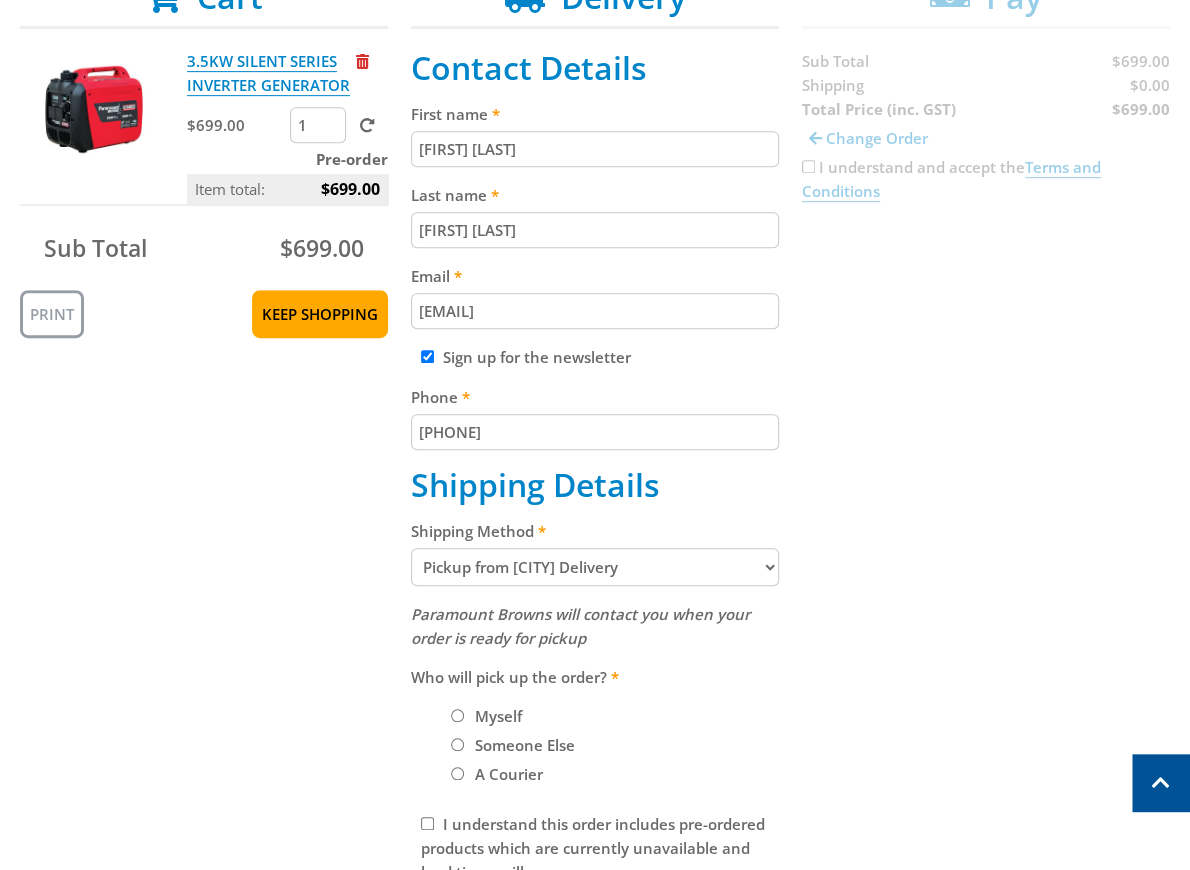 click on "Cart
3.5KW SILENT SERIES INVERTER GENERATOR
$699.00
1
Pre-order
Item total:  $699.00
Sub Total
$699.00
Print
Keep Shopping
Delivery
Contact Details
First name
[FIRST] [LAST]
Last name
[FIRST] [LAST]
Email
[EMAIL]
Sign up for the newsletter
Phone
[PHONE]
Shipping Details
Shipping Method
Pickup from [LOCATION]
Delivery
Preorder items
Your cart contains items that arent available yet" at bounding box center [595, 479] 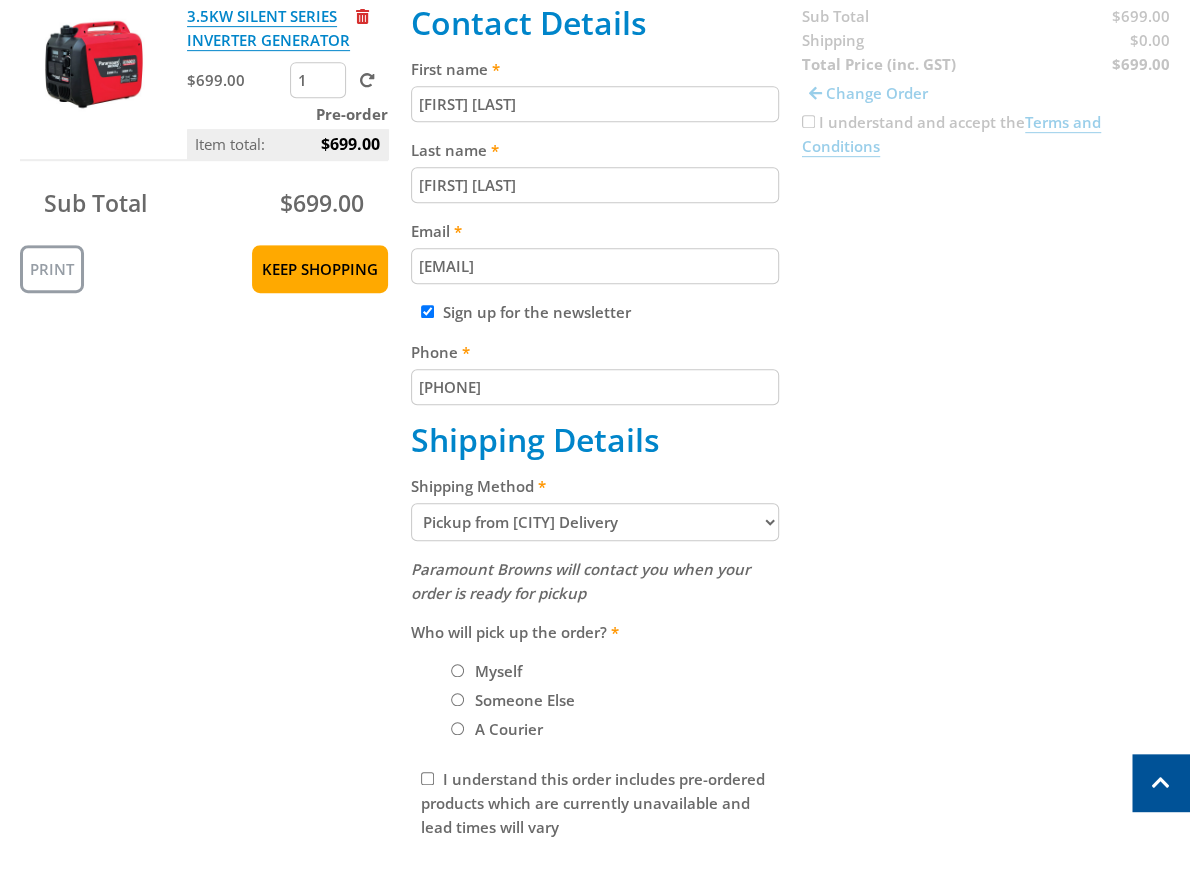click on "Cart
3.5KW SILENT SERIES INVERTER GENERATOR
$699.00
1
Pre-order
Item total:  $699.00
Sub Total
$699.00
Print
Keep Shopping
Delivery
Contact Details
First name
[FIRST] [LAST]
Last name
[FIRST] [LAST]
Email
[EMAIL]
Sign up for the newsletter
Phone
[PHONE]
Shipping Details
Shipping Method
Pickup from [LOCATION]
Delivery
Preorder items
Your cart contains items that arent available yet" at bounding box center (595, 434) 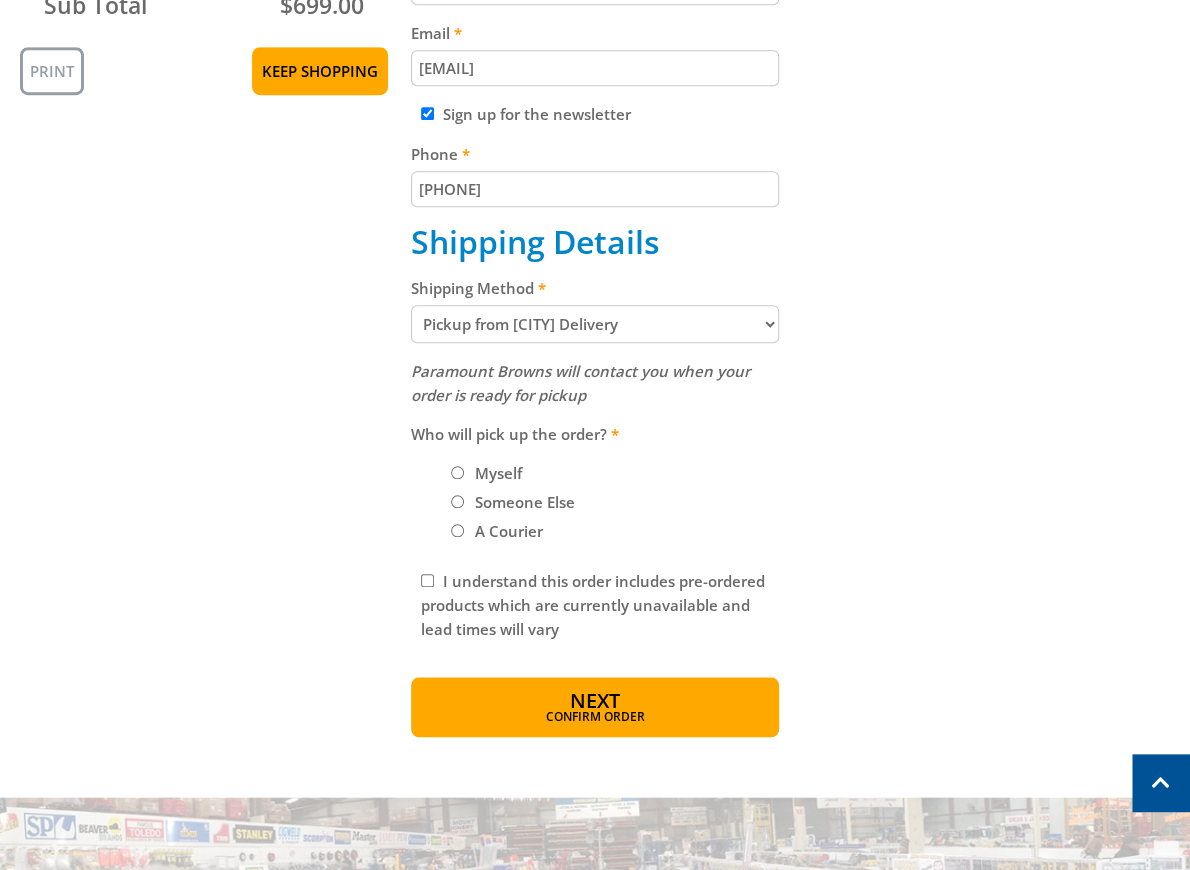 click on "Cart
3.5KW SILENT SERIES INVERTER GENERATOR
$699.00
1
Pre-order
Item total:  $699.00
Sub Total
$699.00
Print
Keep Shopping
Delivery
Contact Details
First name
[FIRST] [LAST]
Last name
[FIRST] [LAST]
Email
[EMAIL]
Sign up for the newsletter
Phone
[PHONE]
Shipping Details
Shipping Method
Pickup from [LOCATION]
Delivery
Preorder items
Your cart contains items that arent available yet" at bounding box center [595, 236] 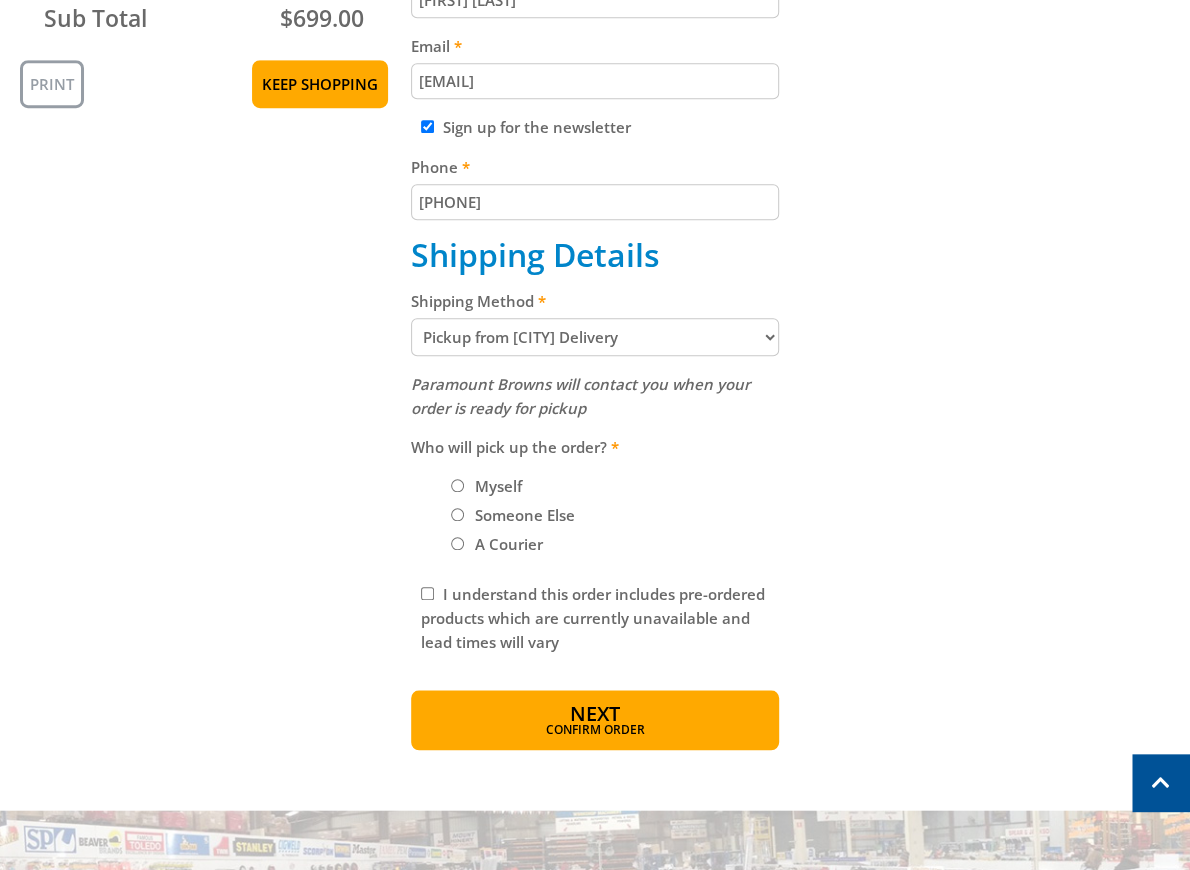 scroll, scrollTop: 645, scrollLeft: 0, axis: vertical 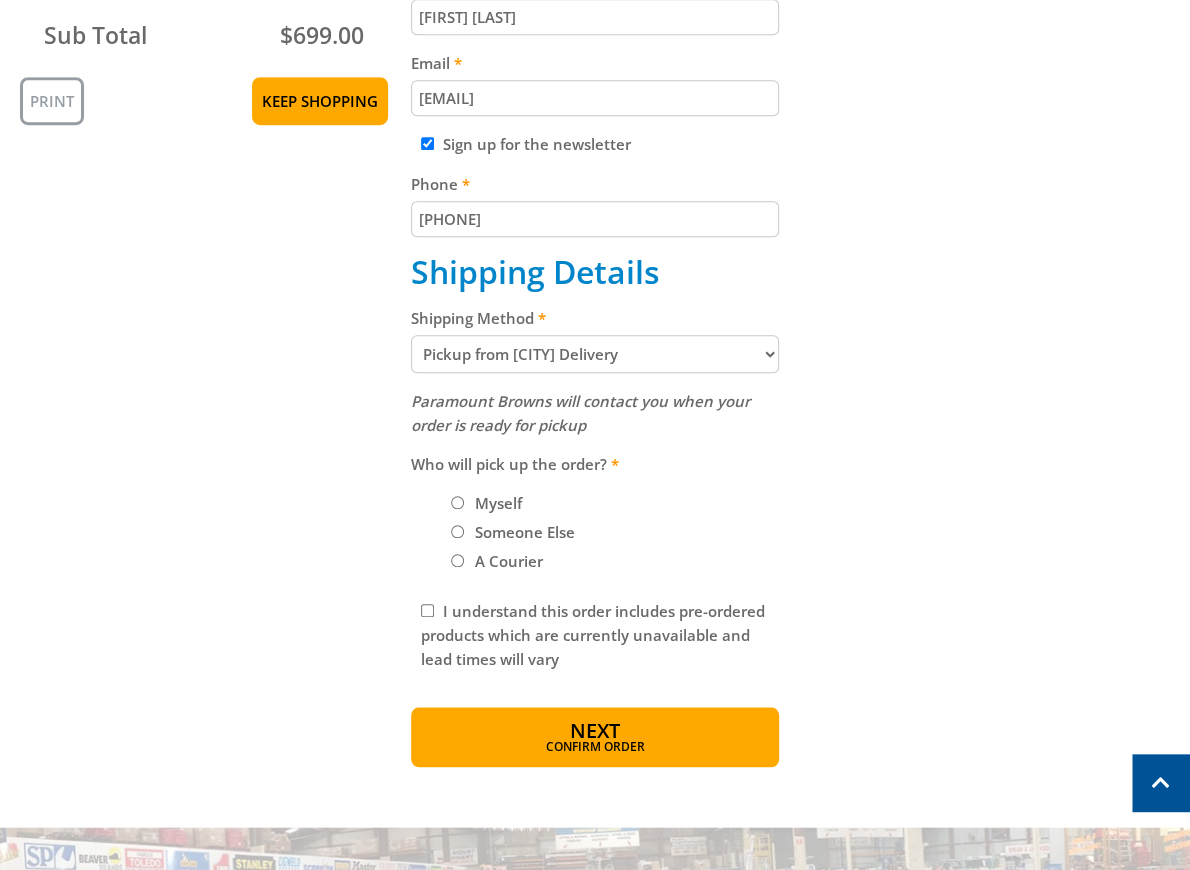 click on "Cart
3.5KW SILENT SERIES INVERTER GENERATOR
$699.00
1
Pre-order
Item total:  $699.00
Sub Total
$699.00
Print
Keep Shopping
Delivery
Contact Details
First name
[FIRST] [LAST]
Last name
[FIRST] [LAST]
Email
[EMAIL]
Sign up for the newsletter
Phone
[PHONE]
Shipping Details
Shipping Method
Pickup from [LOCATION]
Delivery
Preorder items
Your cart contains items that arent available yet" at bounding box center (595, 266) 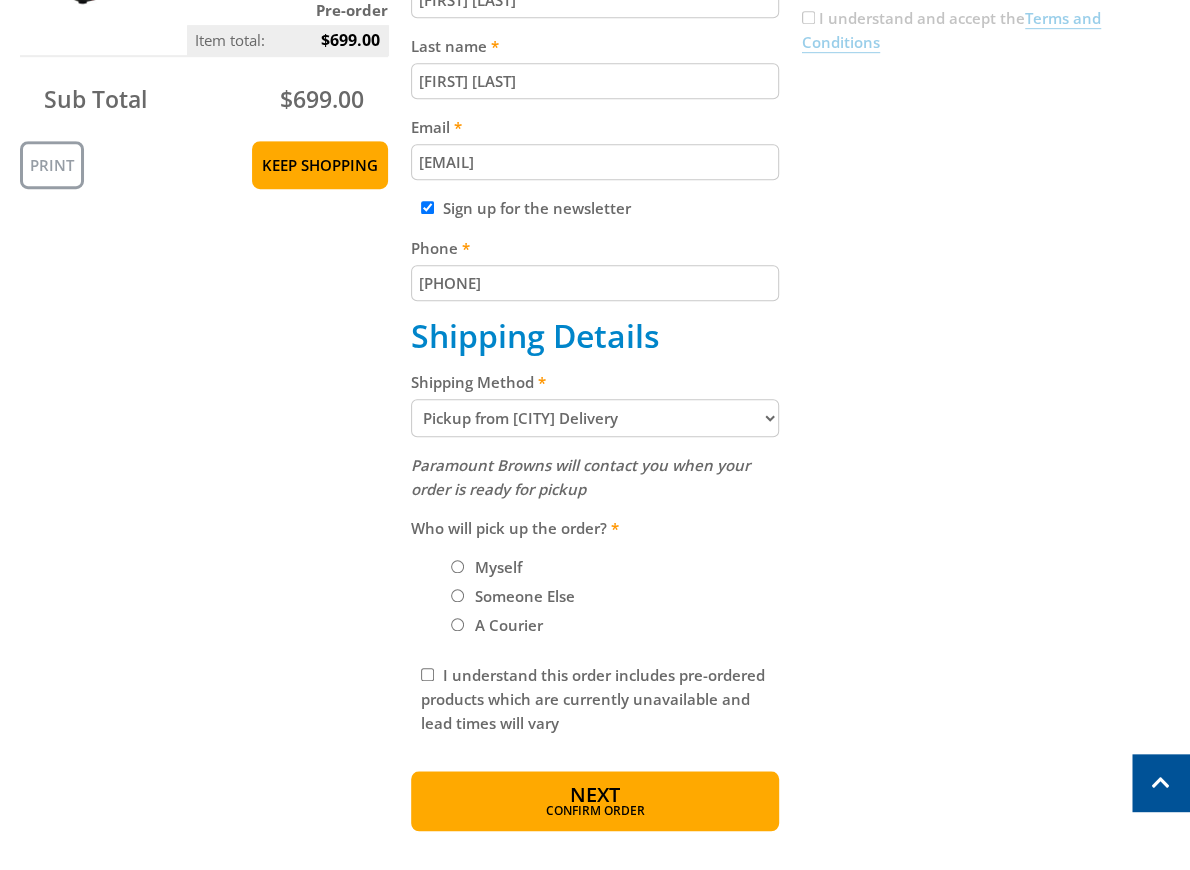 scroll, scrollTop: 276, scrollLeft: 0, axis: vertical 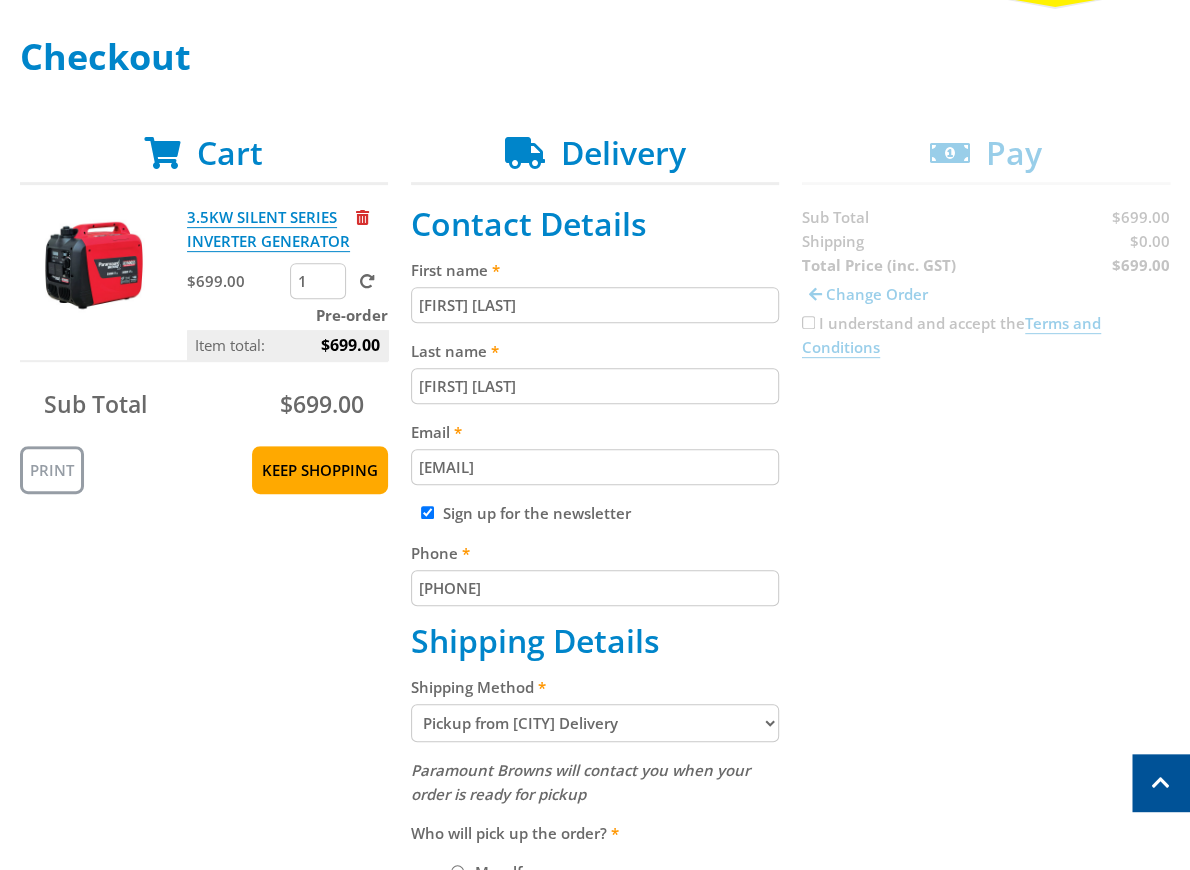 click on "Pickup from [CITY]
Delivery" at bounding box center [595, 723] 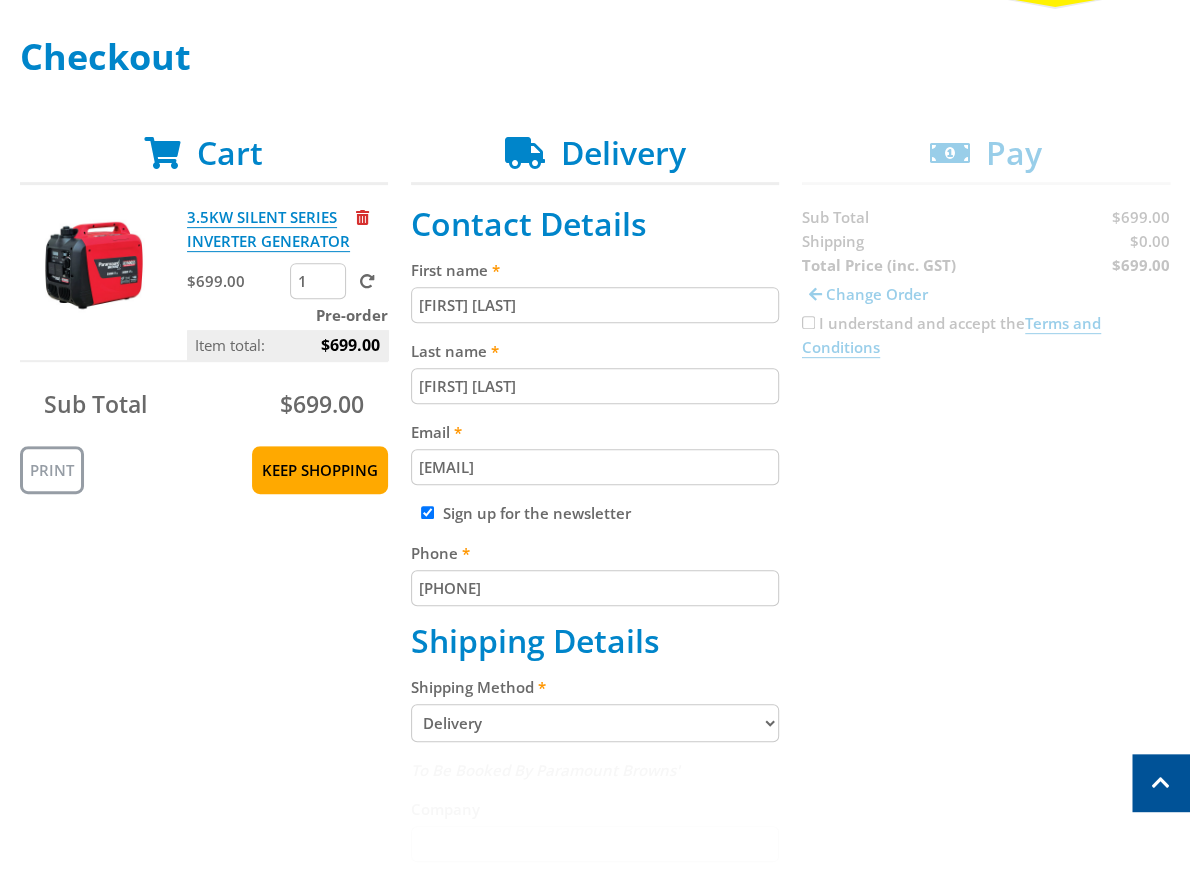 click on "Cart
3.5KW SILENT SERIES INVERTER GENERATOR
$699.00
1
Pre-order
Item total:  $699.00
Sub Total
$699.00
Print
Keep Shopping
Delivery
Contact Details
First name
[FIRST] [LAST]
Last name
[FIRST] [LAST]
Email
[EMAIL]
Sign up for the newsletter
Phone
[PHONE]
Shipping Details
Shipping Method
Pickup from [LOCATION]
Delivery
Preorder items
Your cart contains items that arent available yet" at bounding box center [595, 827] 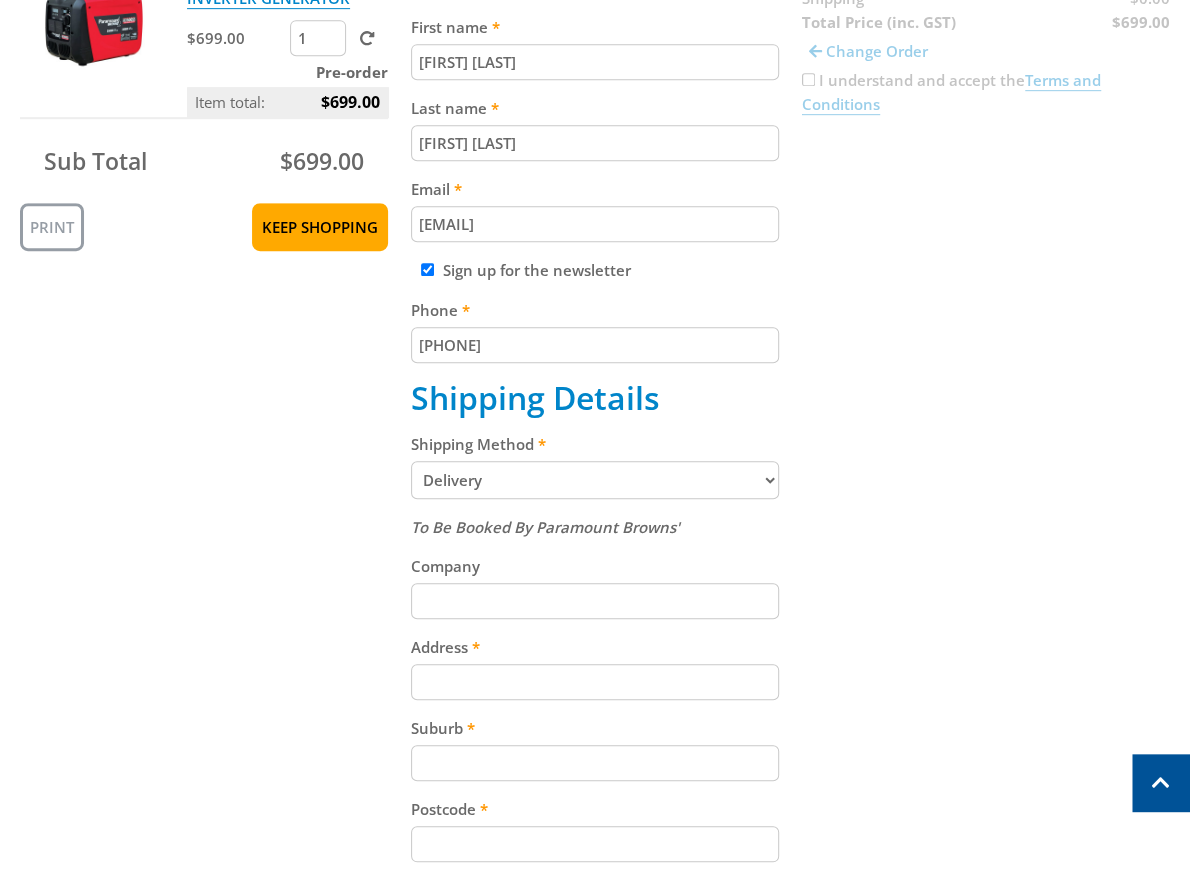 drag, startPoint x: 956, startPoint y: 538, endPoint x: 860, endPoint y: 555, distance: 97.49359 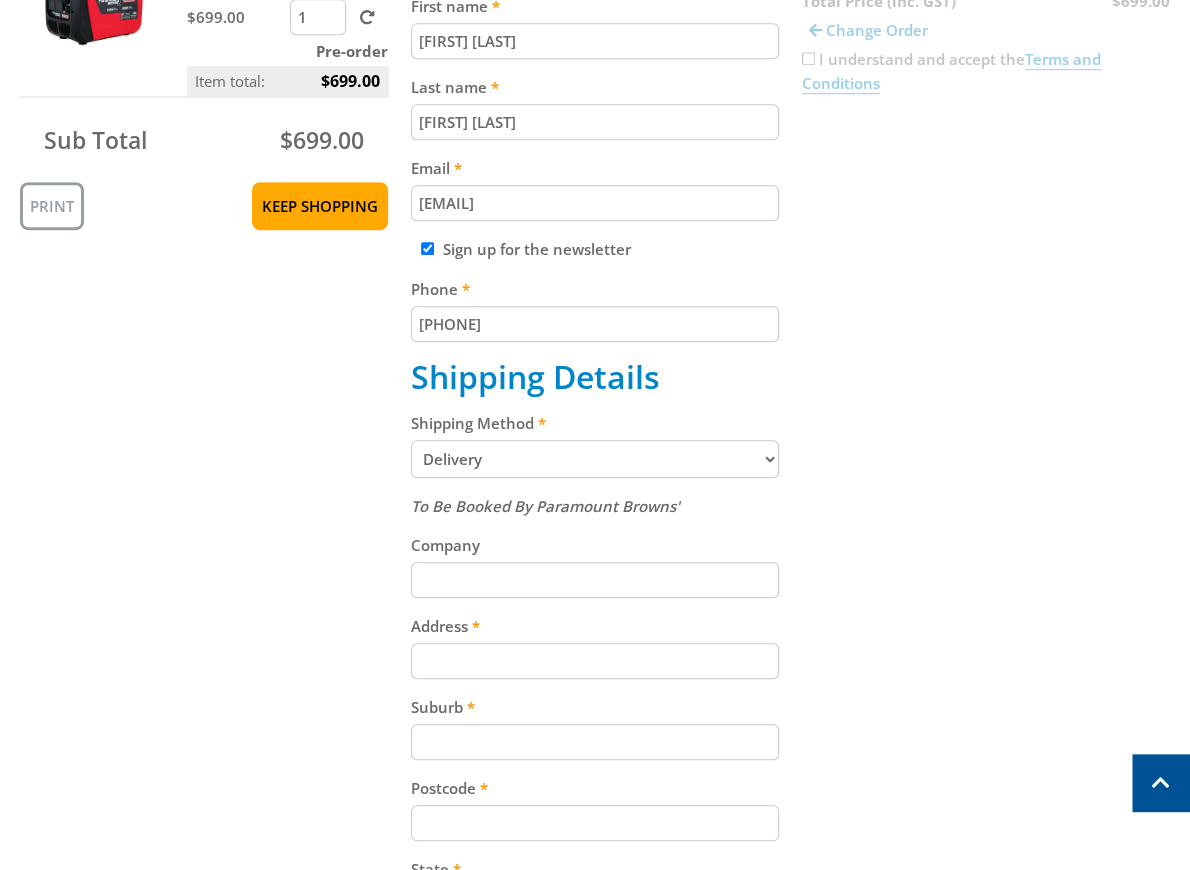 scroll, scrollTop: 561, scrollLeft: 0, axis: vertical 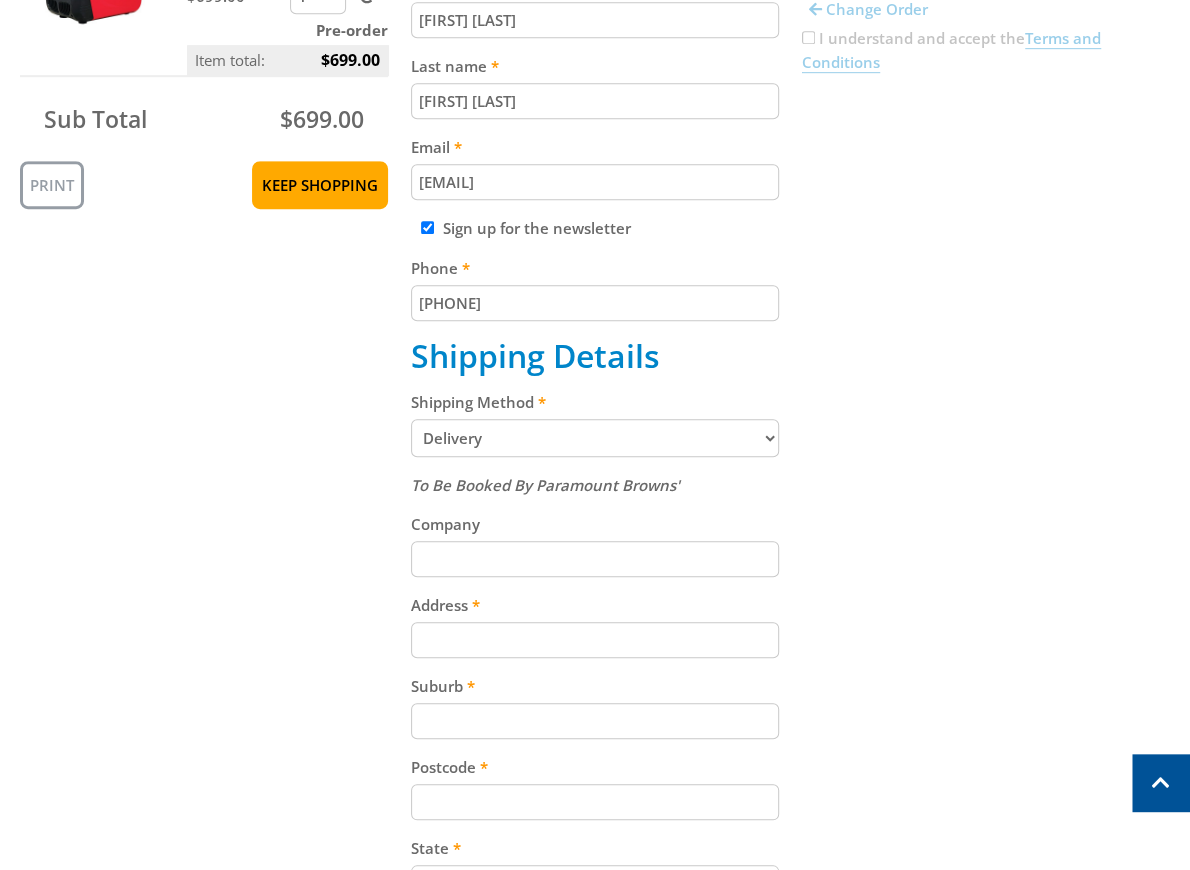 drag, startPoint x: 1032, startPoint y: 274, endPoint x: 1182, endPoint y: 379, distance: 183.09833 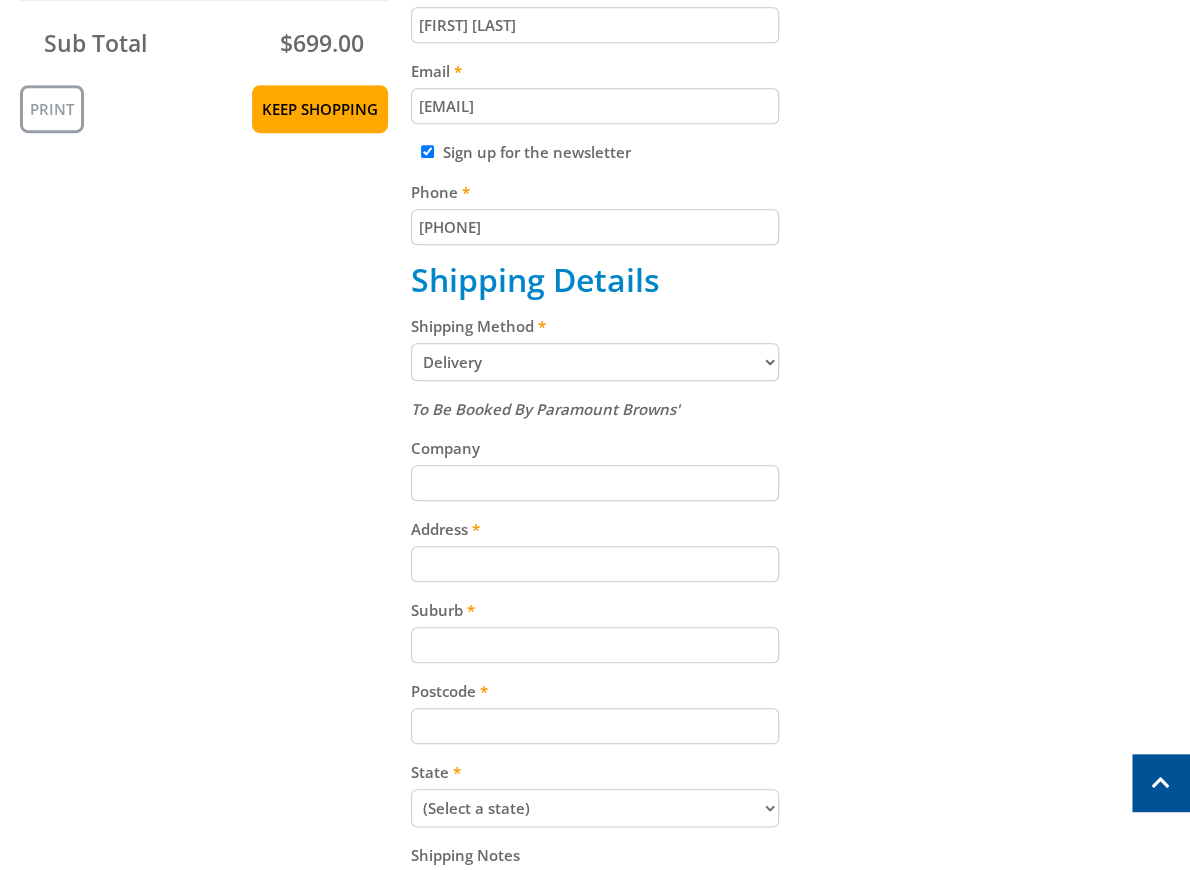 scroll, scrollTop: 671, scrollLeft: 0, axis: vertical 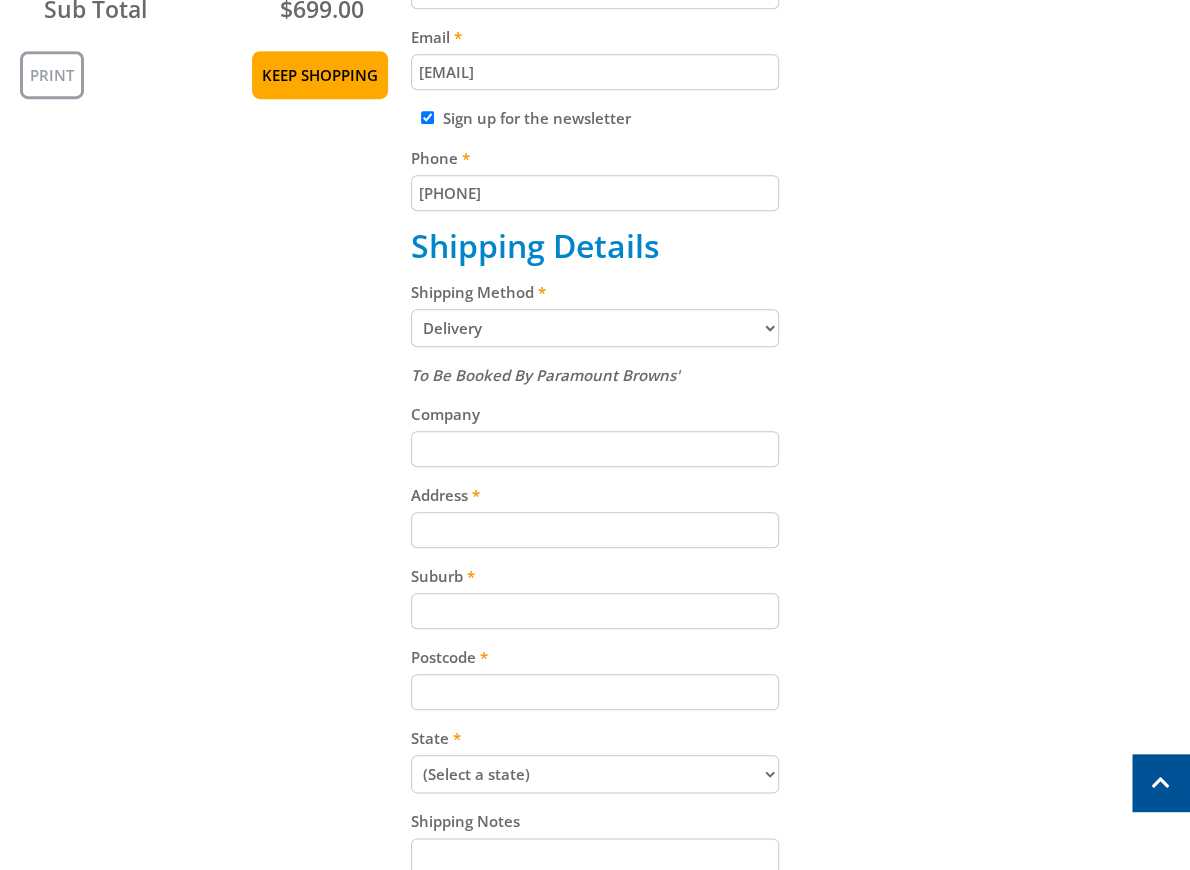 drag, startPoint x: 557, startPoint y: 553, endPoint x: 483, endPoint y: 557, distance: 74.10803 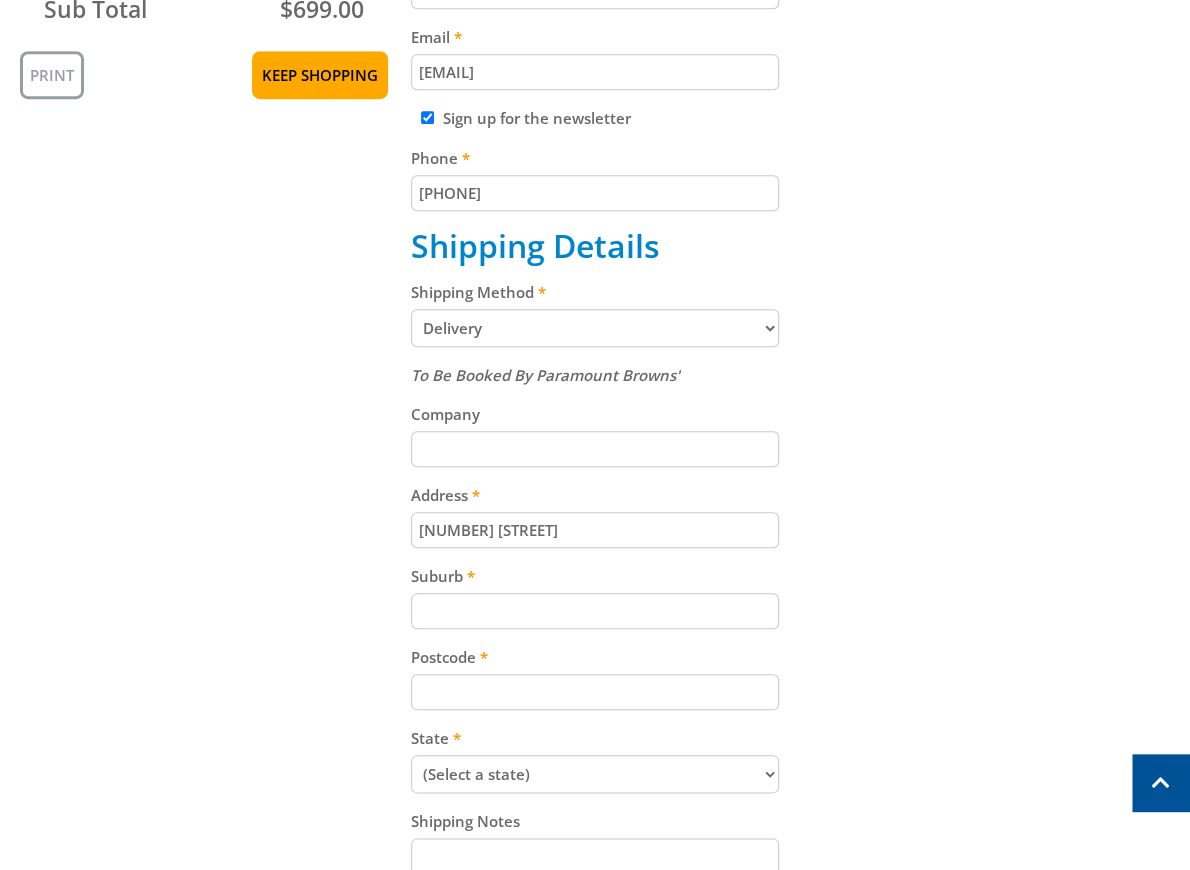 type on "[NUMBER] [STREET]" 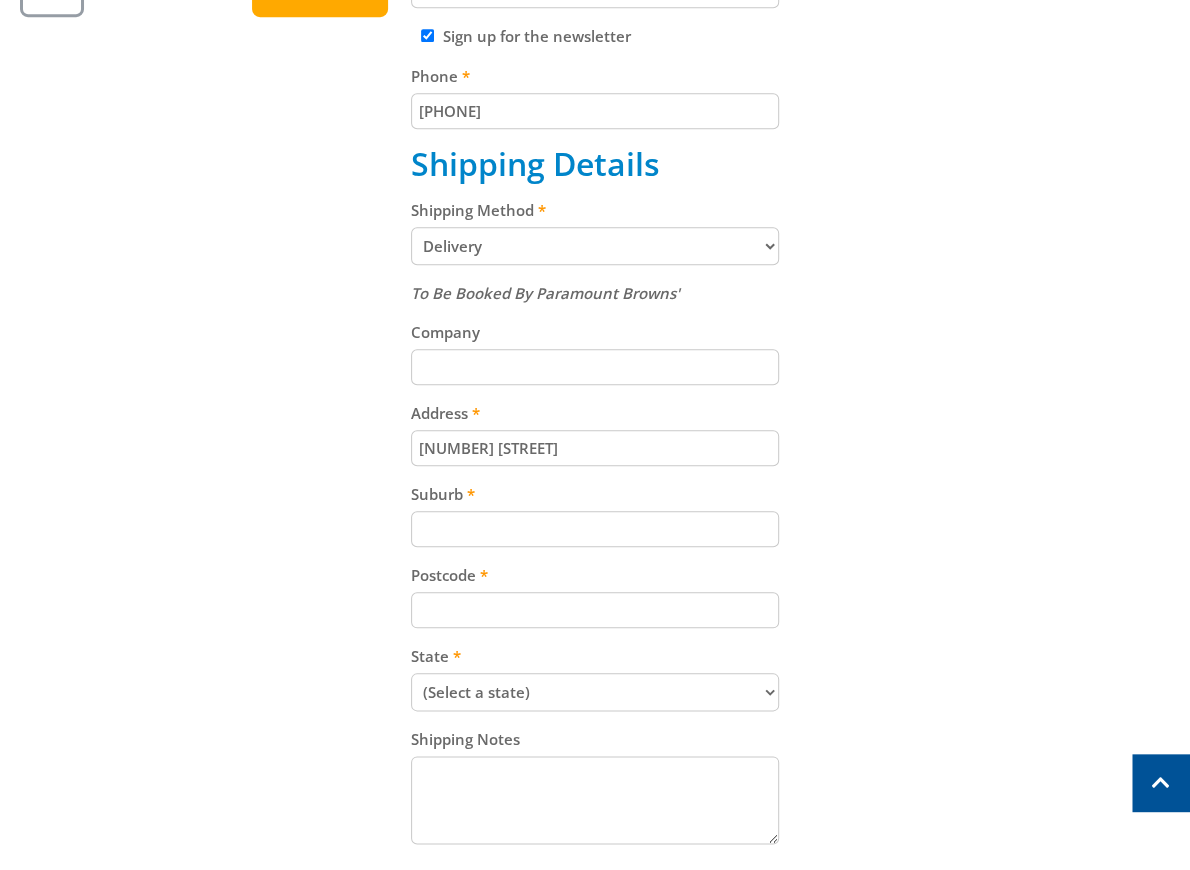 click on "Suburb" at bounding box center (595, 529) 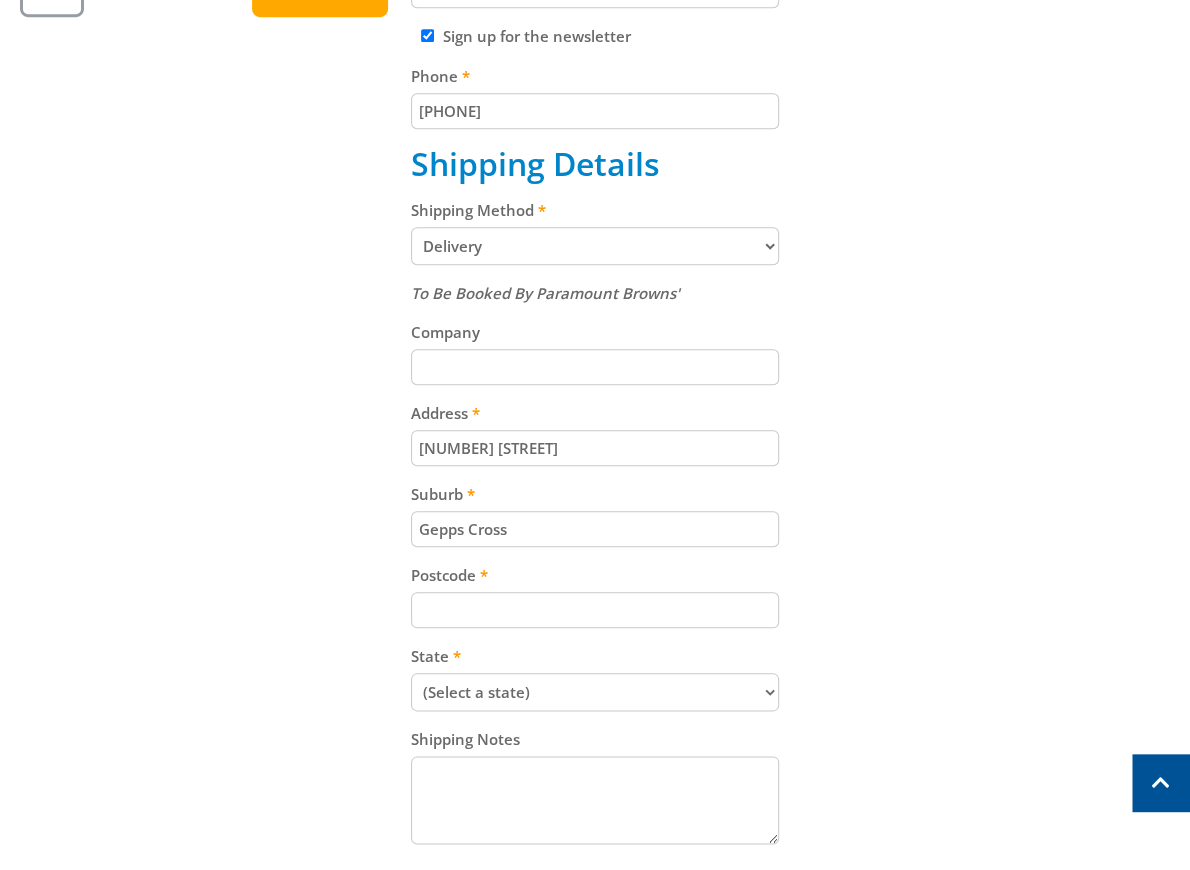 type on "Gepps Cross" 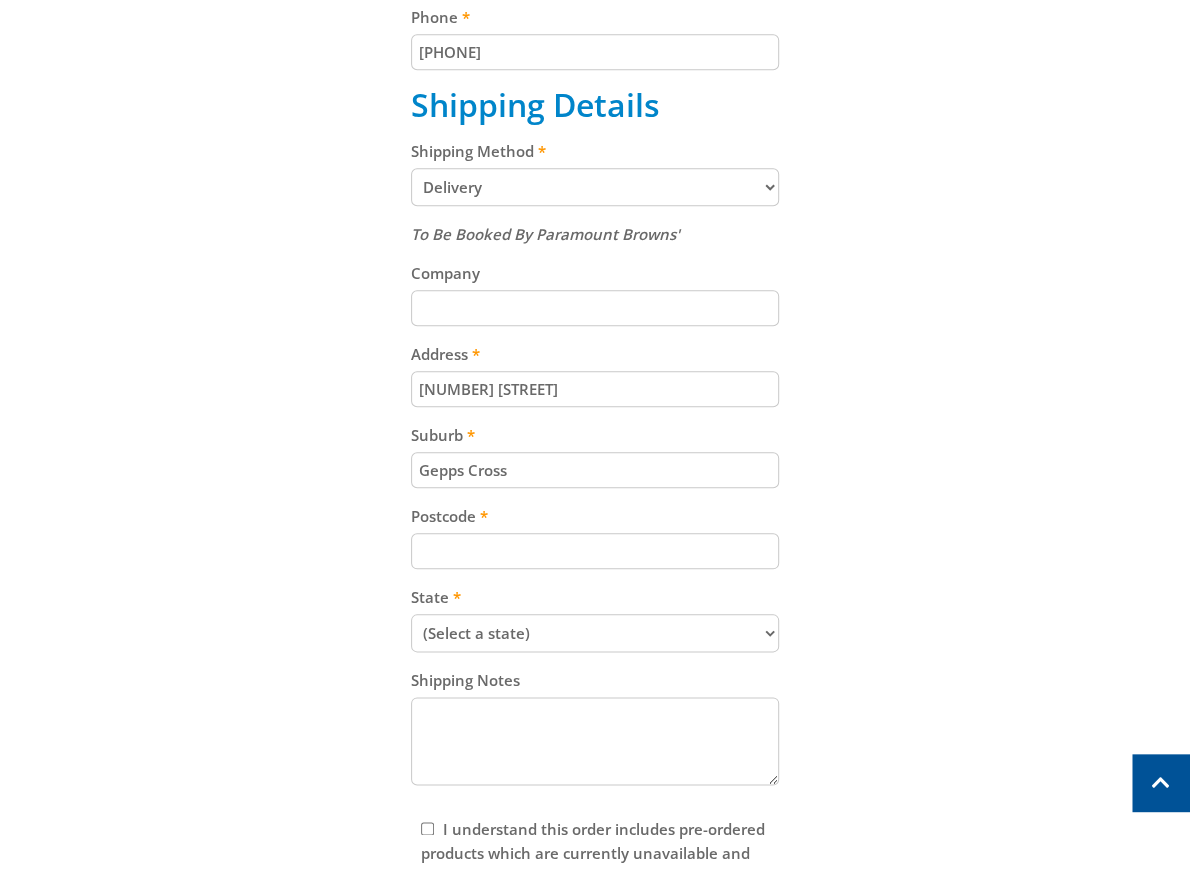 scroll, scrollTop: 814, scrollLeft: 0, axis: vertical 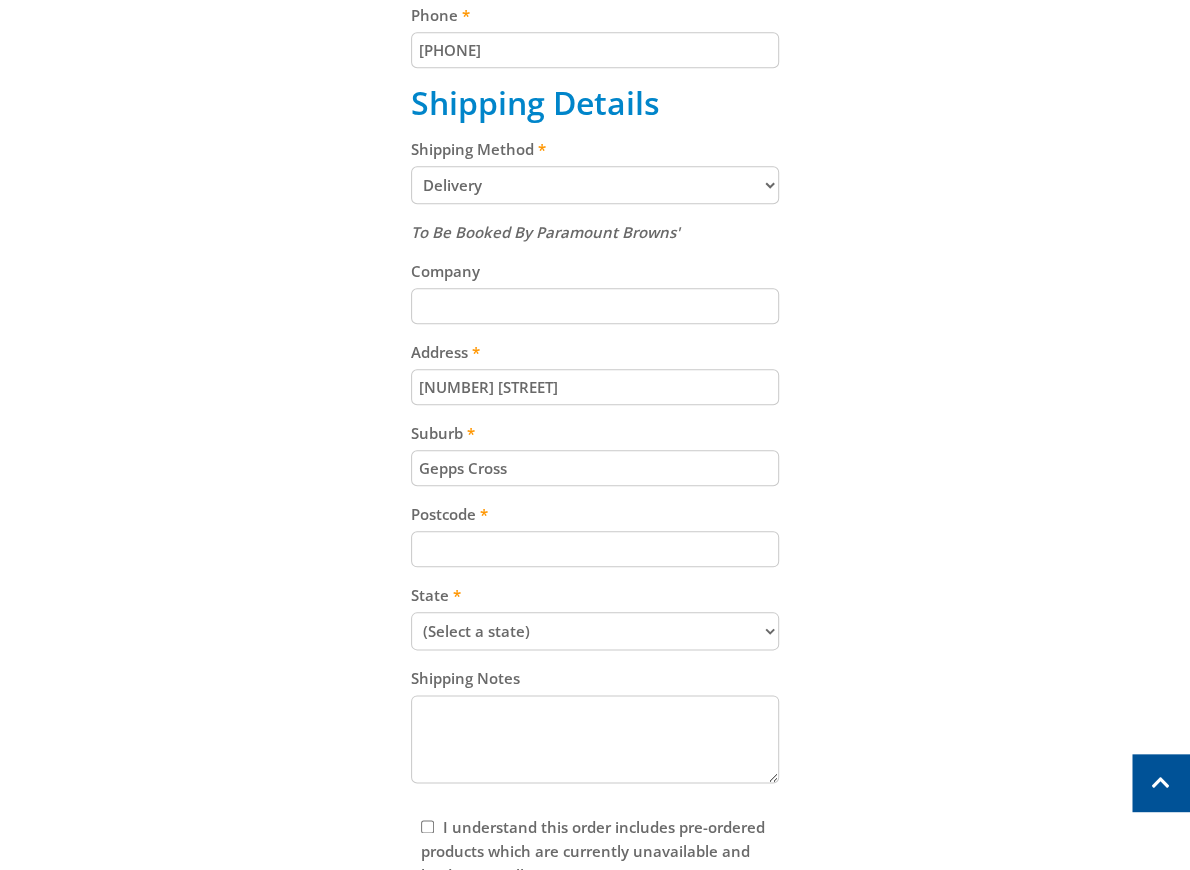 click on "Postcode" at bounding box center [595, 549] 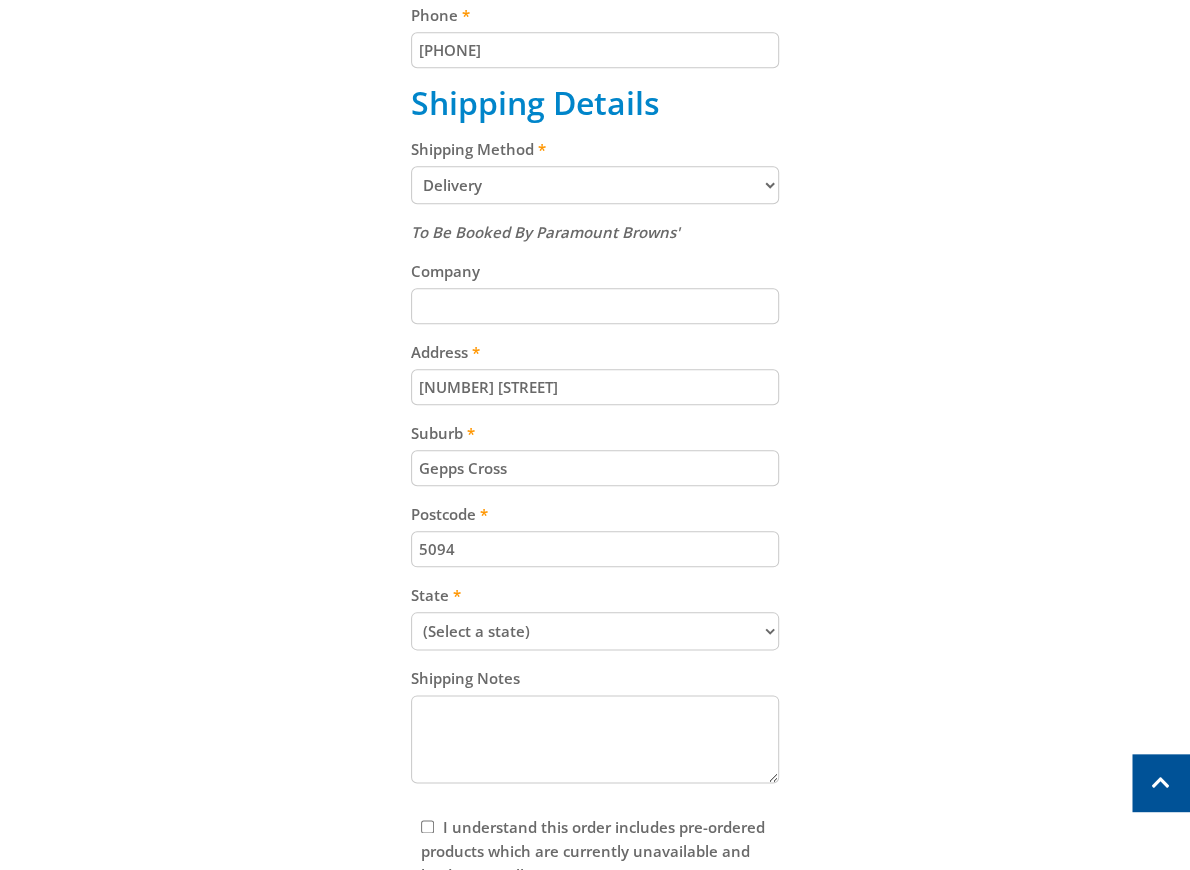 type on "5094" 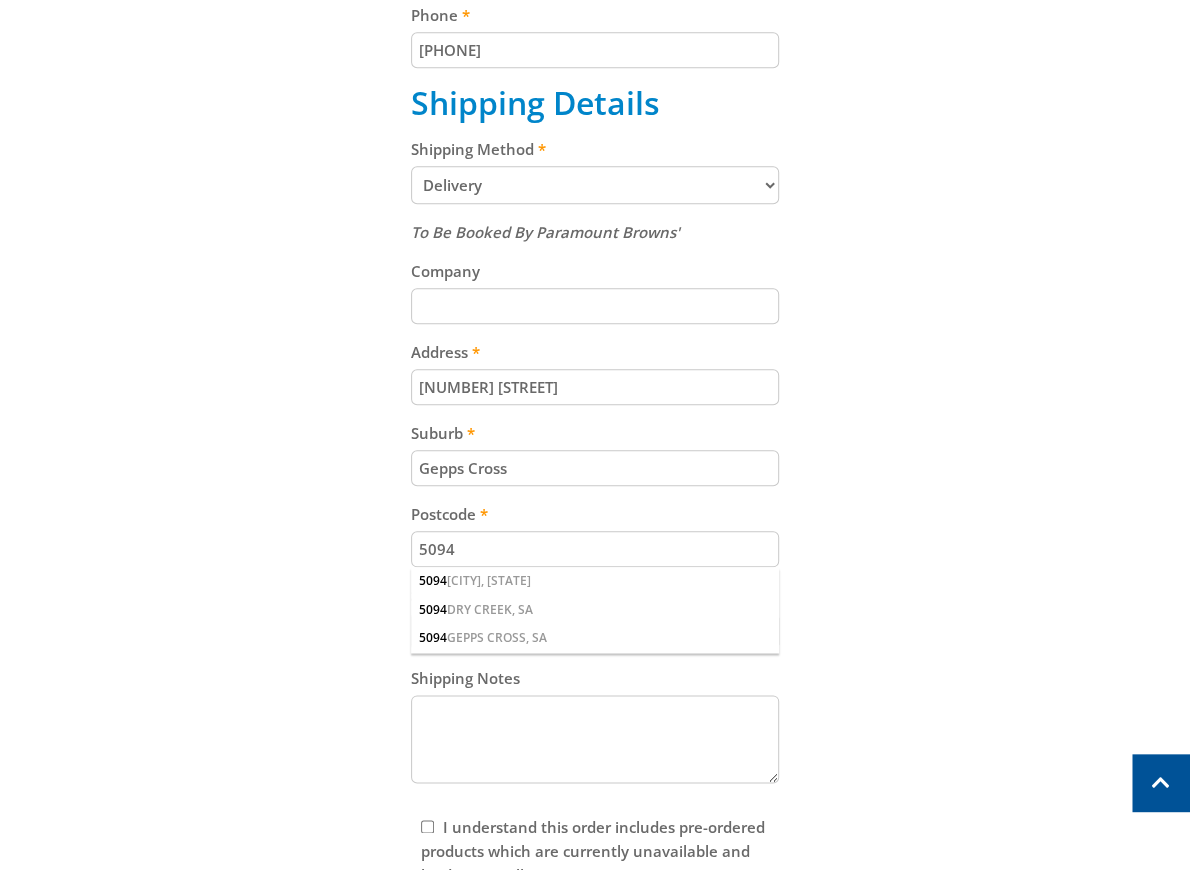 click on "Cart
3.5KW SILENT SERIES INVERTER GENERATOR
$699.00
1
Pre-order
Item total:  $699.00
Sub Total
$699.00
Print
Keep Shopping
Delivery
Contact Details
First name
[FIRST] [LAST]
Last name
[FIRST] [LAST]
Email
[EMAIL]
Sign up for the newsletter
Phone
[PHONE]
Shipping Details
Shipping Method
Pickup from [LOCATION]
Delivery
Preorder items
Your cart contains items that arent available yet" at bounding box center [595, 289] 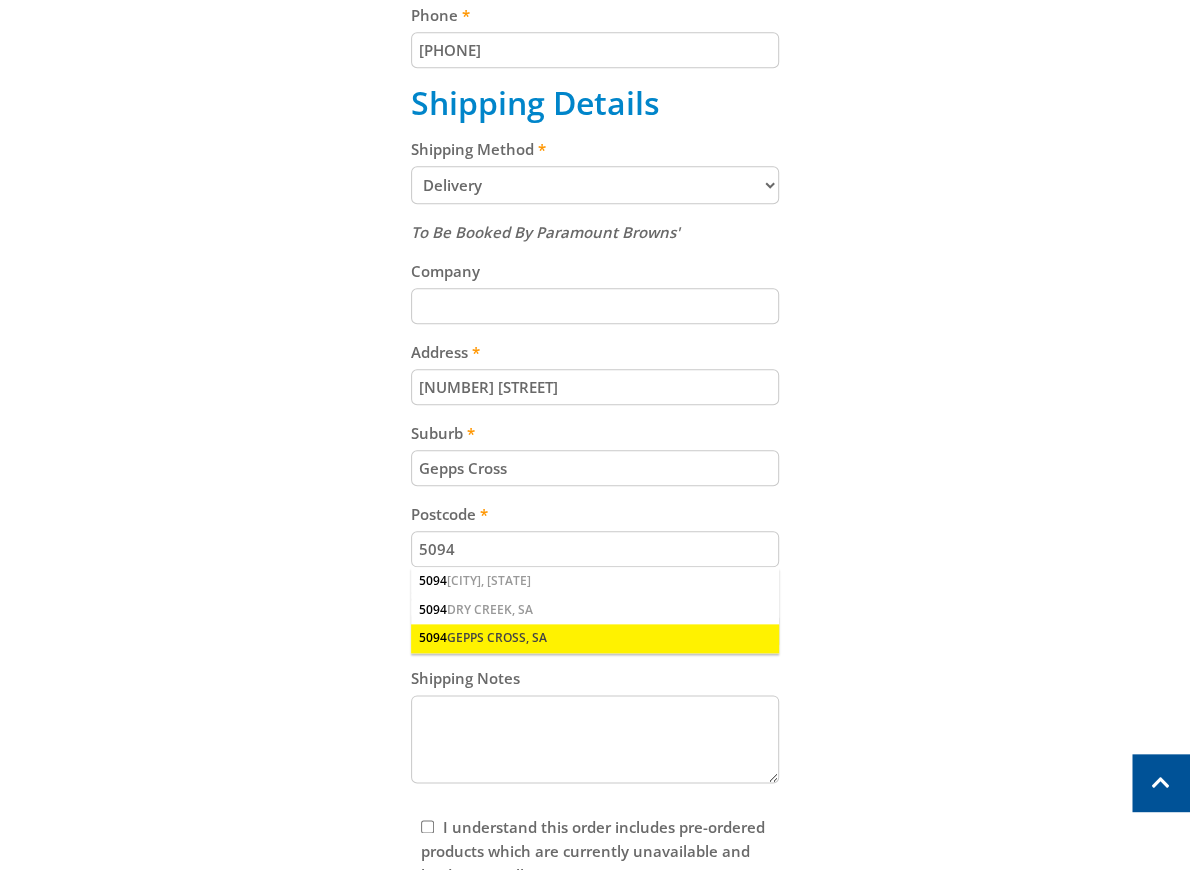 click on "[CITY], [STATE] [POSTCODE]" at bounding box center [595, 638] 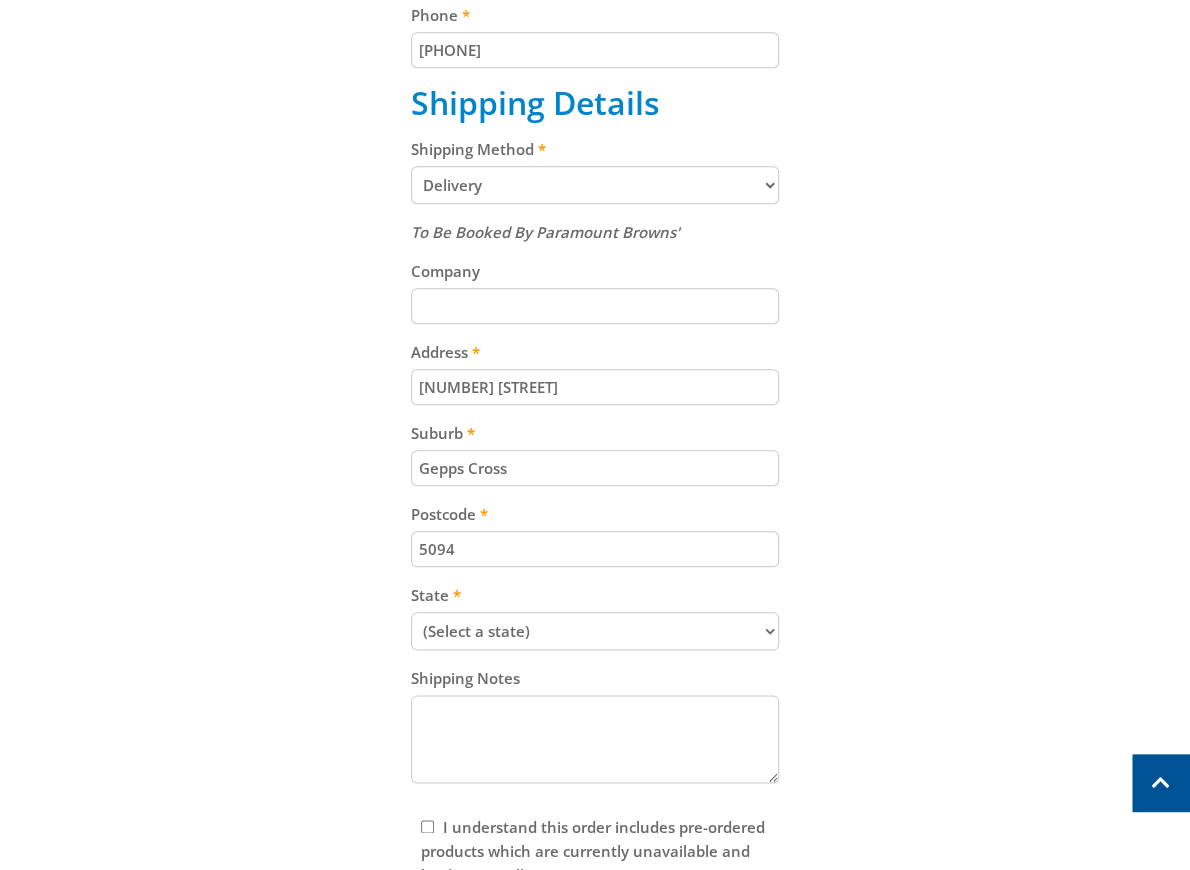 click on "Cart
3.5KW SILENT SERIES INVERTER GENERATOR
$699.00
1
Pre-order
Item total:  $699.00
Sub Total
$699.00
Print
Keep Shopping
Delivery
Contact Details
First name
[FIRST] [LAST]
Last name
[FIRST] [LAST]
Email
[EMAIL]
Sign up for the newsletter
Phone
[PHONE]
Shipping Details
Shipping Method
Pickup from [LOCATION]
Delivery
Preorder items
Your cart contains items that arent available yet" at bounding box center (595, 289) 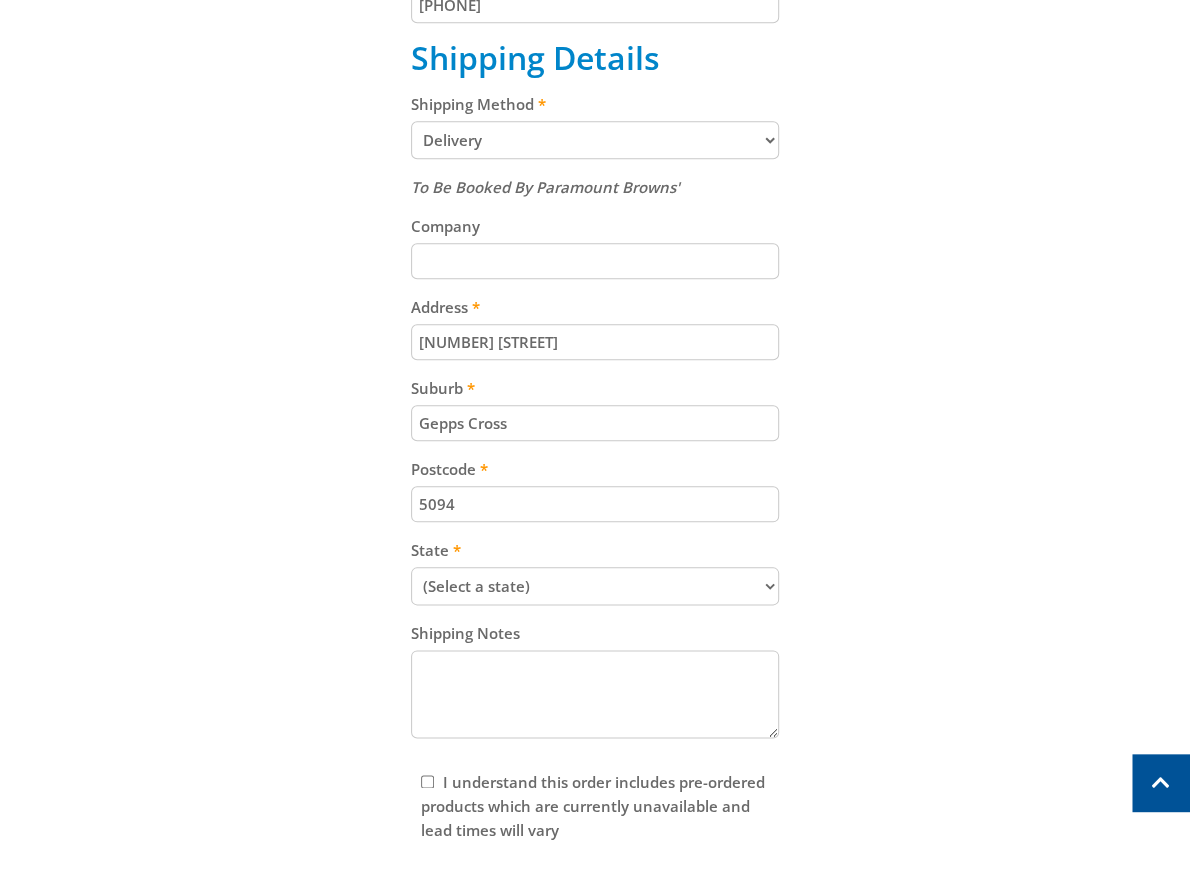 click on "Cart
3.5KW SILENT SERIES INVERTER GENERATOR
$699.00
1
Pre-order
Item total:  $699.00
Sub Total
$699.00
Print
Keep Shopping
Delivery
Contact Details
First name
[FIRST] [LAST]
Last name
[FIRST] [LAST]
Email
[EMAIL]
Sign up for the newsletter
Phone
[PHONE]
Shipping Details
Shipping Method
Pickup from [LOCATION]
Delivery
Preorder items
Your cart contains items that arent available yet" at bounding box center [595, 244] 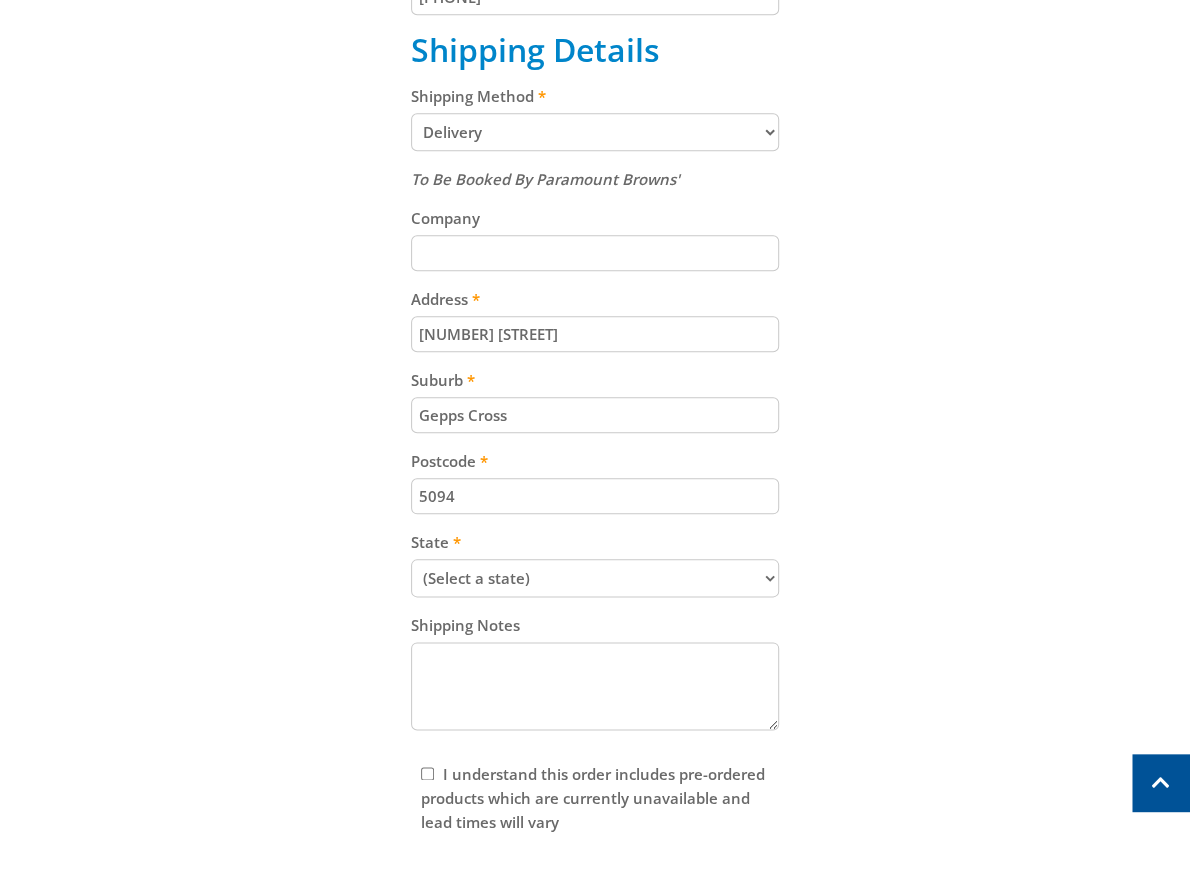 click on "Cart
3.5KW SILENT SERIES INVERTER GENERATOR
$699.00
1
Pre-order
Item total:  $699.00
Sub Total
$699.00
Print
Keep Shopping
Delivery
Contact Details
First name
[FIRST] [LAST]
Last name
[FIRST] [LAST]
Email
[EMAIL]
Sign up for the newsletter
Phone
[PHONE]
Shipping Details
Shipping Method
Pickup from [LOCATION]
Delivery
Preorder items
Your cart contains items that arent available yet" at bounding box center [595, 236] 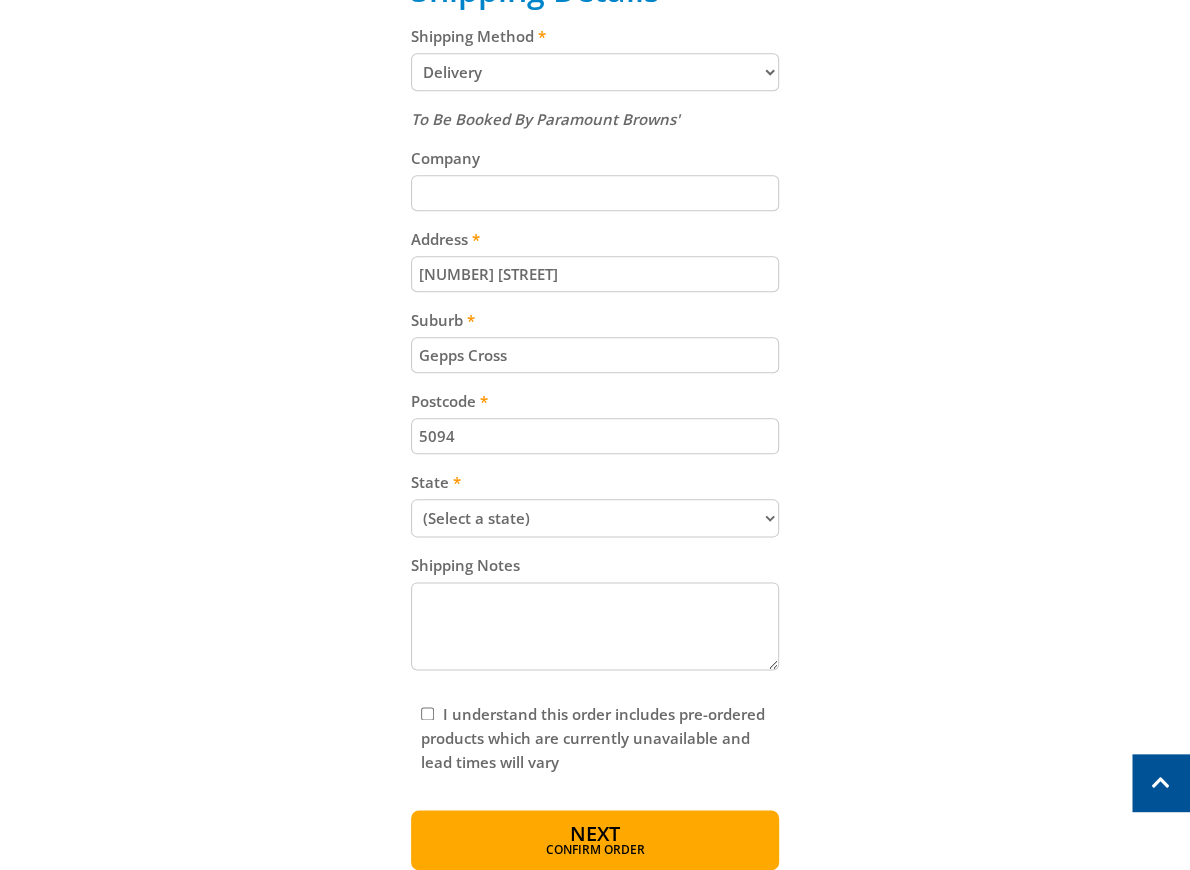 scroll, scrollTop: 928, scrollLeft: 0, axis: vertical 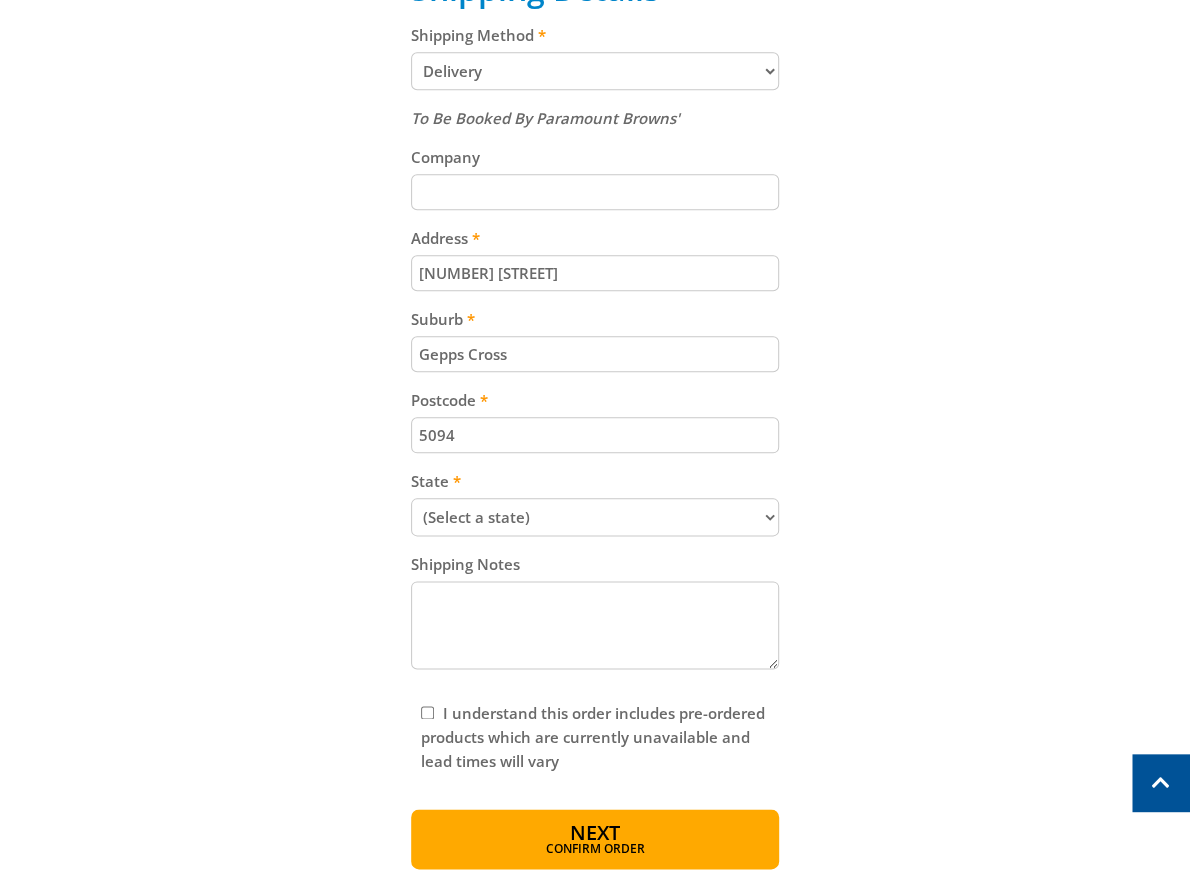 click on "(Select a state)
South Australia
Victoria
New South Wales
Queensland
Western Australia
Tasmania
Australian Capital Territory
Northern Territory
Other" at bounding box center (595, 517) 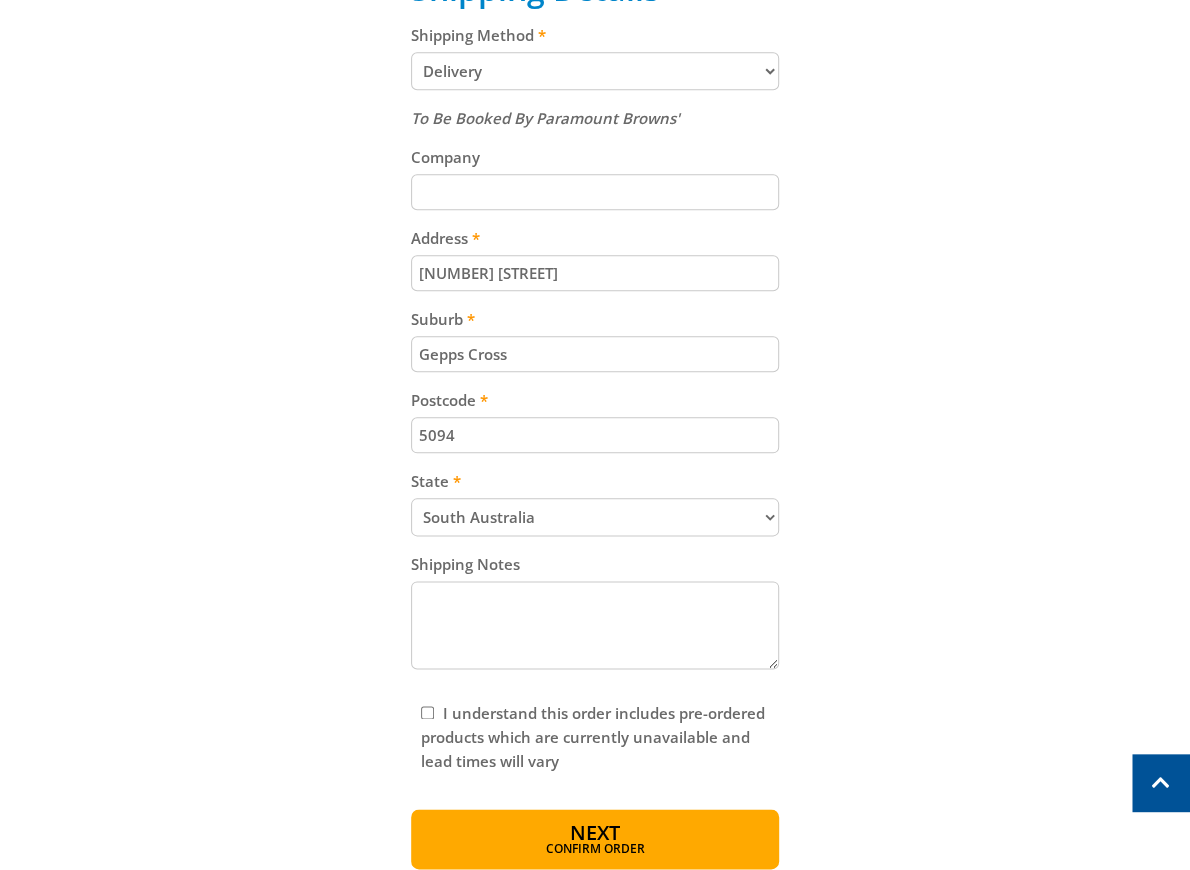 click on "(Select a state)
South Australia
Victoria
New South Wales
Queensland
Western Australia
Tasmania
Australian Capital Territory
Northern Territory
Other" at bounding box center (595, 517) 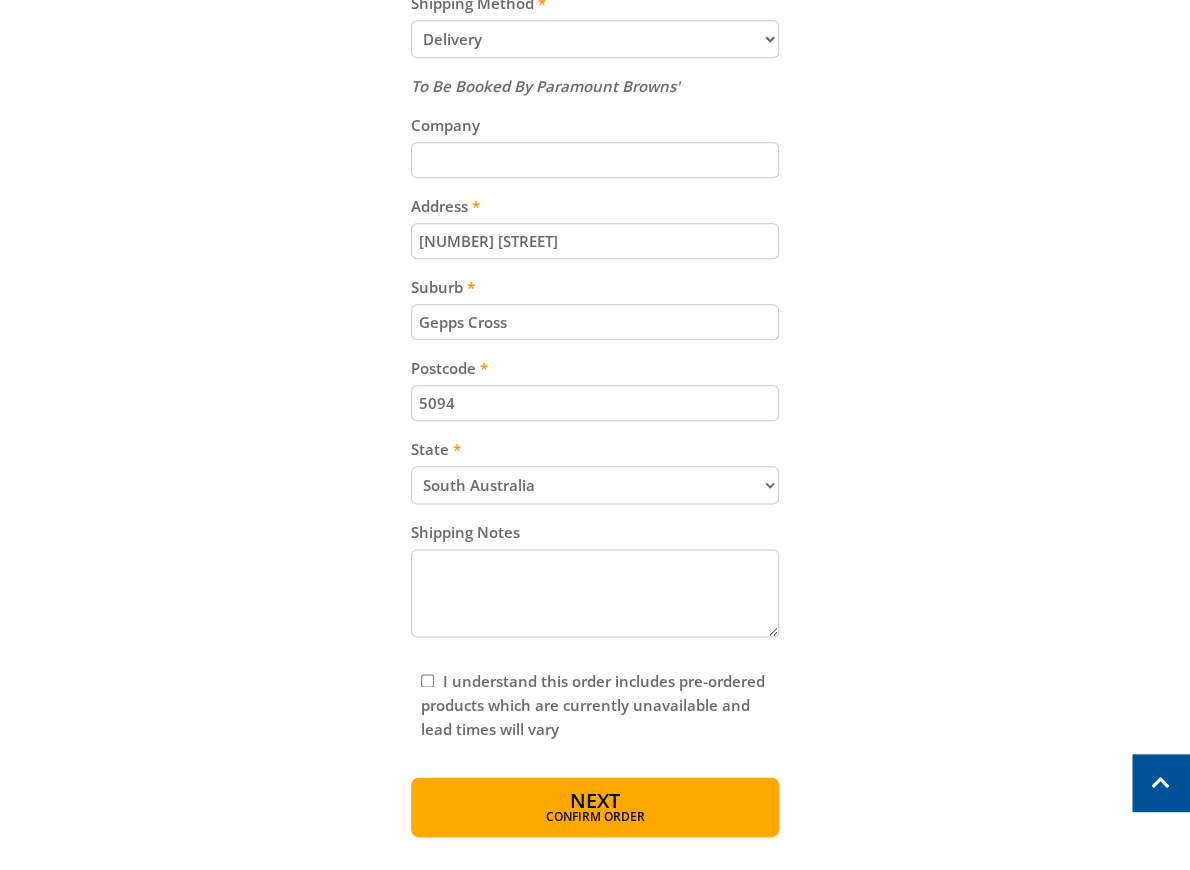 click on "Cart
3.5KW SILENT SERIES INVERTER GENERATOR
$699.00
1
Pre-order
Item total:  $699.00
Sub Total
$699.00
Print
Keep Shopping
Delivery
Contact Details
First name
[FIRST] [LAST]
Last name
[FIRST] [LAST]
Email
[EMAIL]
Sign up for the newsletter
Phone
[PHONE]
Shipping Details
Shipping Method
Pickup from [LOCATION]
Delivery
Preorder items
Your cart contains items that arent available yet" at bounding box center (595, 143) 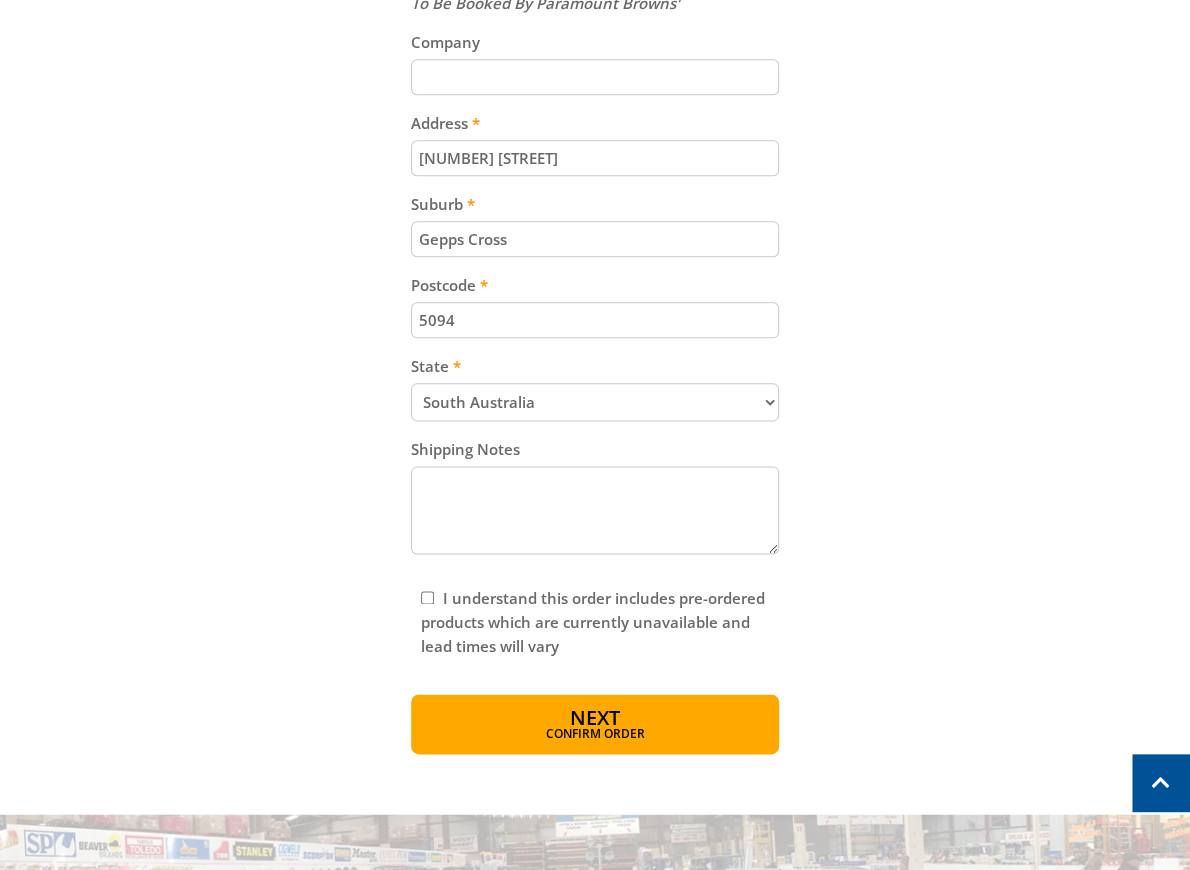 click on "Cart
3.5KW SILENT SERIES INVERTER GENERATOR
$699.00
1
Pre-order
Item total:  $699.00
Sub Total
$699.00
Print
Keep Shopping
Delivery
Contact Details
First name
[FIRST] [LAST]
Last name
[FIRST] [LAST]
Email
[EMAIL]
Sign up for the newsletter
Phone
[PHONE]
Shipping Details
Shipping Method
Pickup from [LOCATION]
Delivery
Preorder items
Your cart contains items that arent available yet" at bounding box center [595, 60] 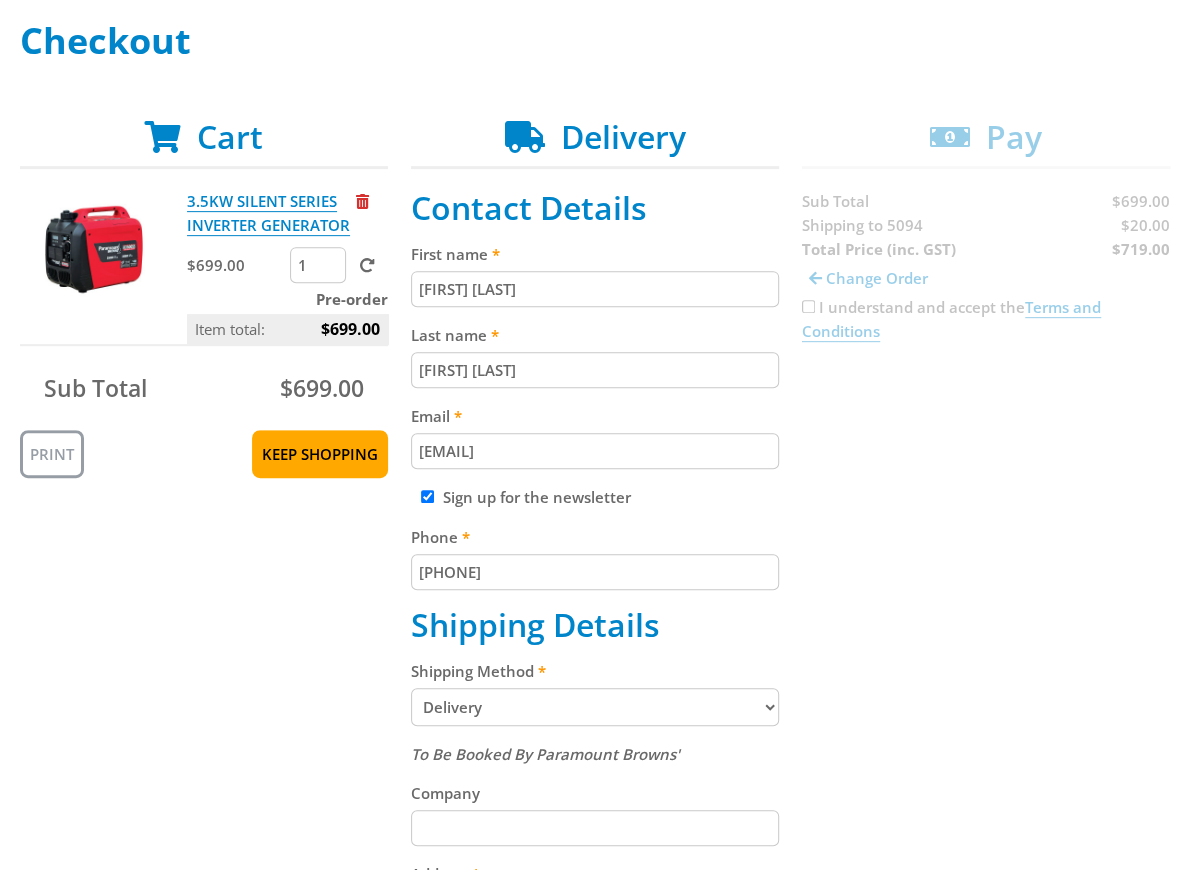 scroll, scrollTop: 322, scrollLeft: 0, axis: vertical 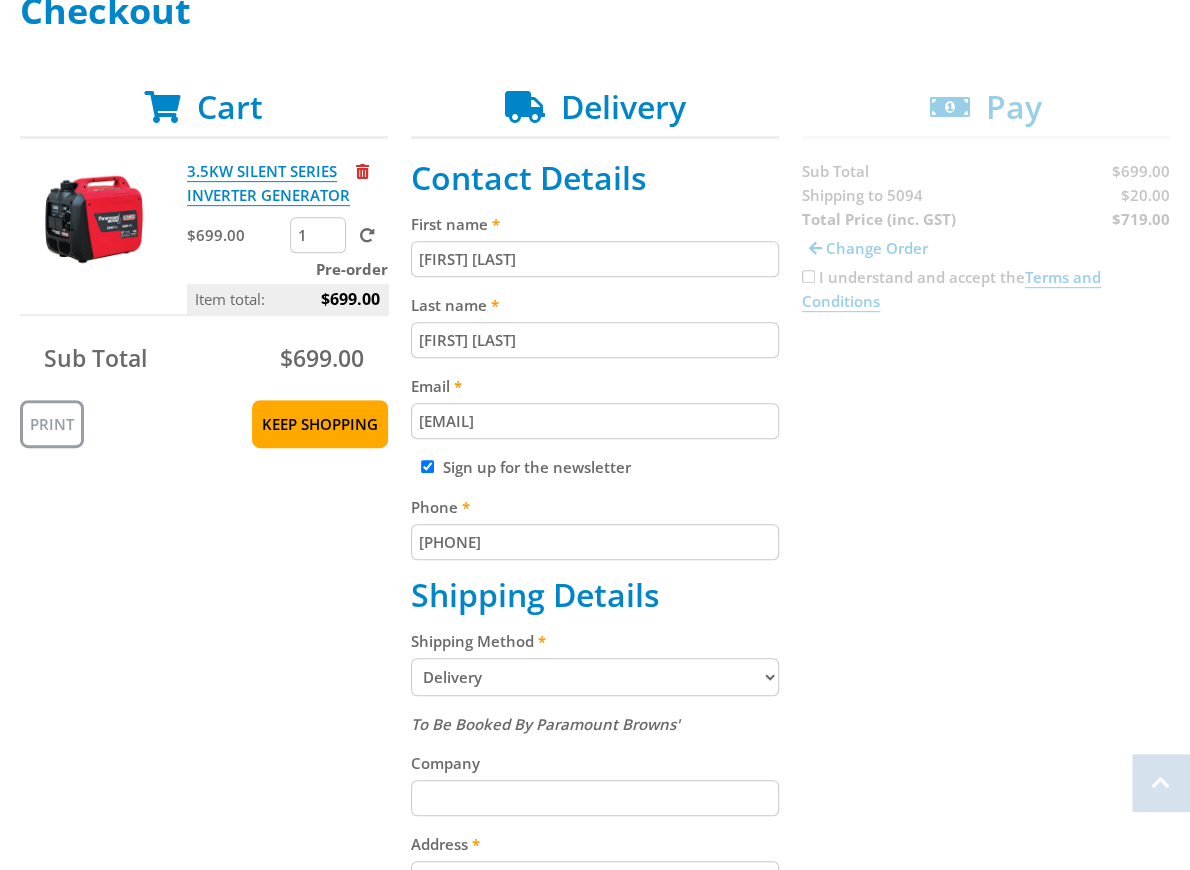 click on "Cart
3.5KW SILENT SERIES INVERTER GENERATOR
$699.00
1
Pre-order
Item total:  $699.00
Sub Total
$699.00
Print
Keep Shopping
Delivery
Contact Details
First name
[FIRST] [LAST]
Last name
[FIRST] [LAST]
Email
[EMAIL]
Sign up for the newsletter
Phone
[PHONE]
Shipping Details
Shipping Method
Pickup from [LOCATION]
Delivery
Preorder items
Your cart contains items that arent available yet" at bounding box center (595, 781) 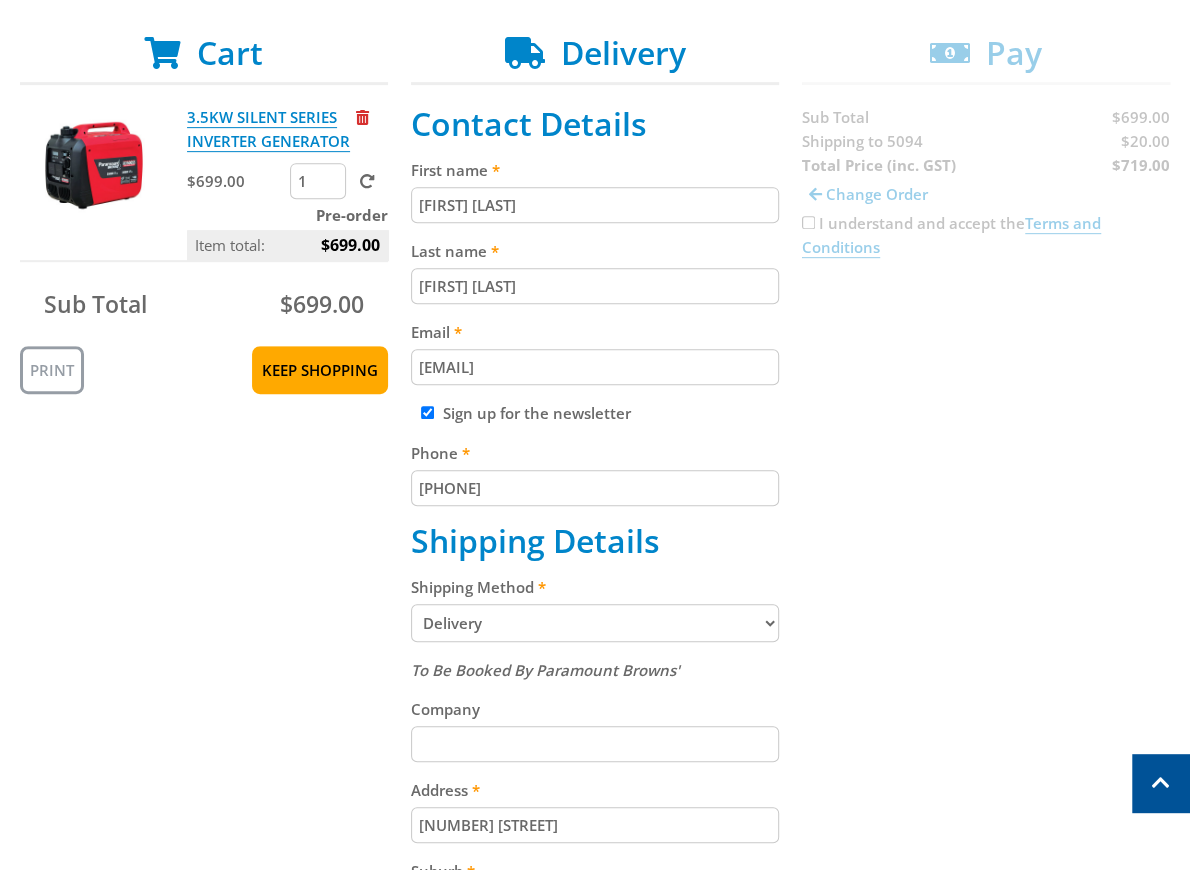click on "Cart
3.5KW SILENT SERIES INVERTER GENERATOR
$699.00
1
Pre-order
Item total:  $699.00
Sub Total
$699.00
Print
Keep Shopping
Delivery
Contact Details
First name
[FIRST] [LAST]
Last name
[FIRST] [LAST]
Email
[EMAIL]
Sign up for the newsletter
Phone
[PHONE]
Shipping Details
Shipping Method
Pickup from [LOCATION]
Delivery
Preorder items
Your cart contains items that arent available yet" at bounding box center (595, 727) 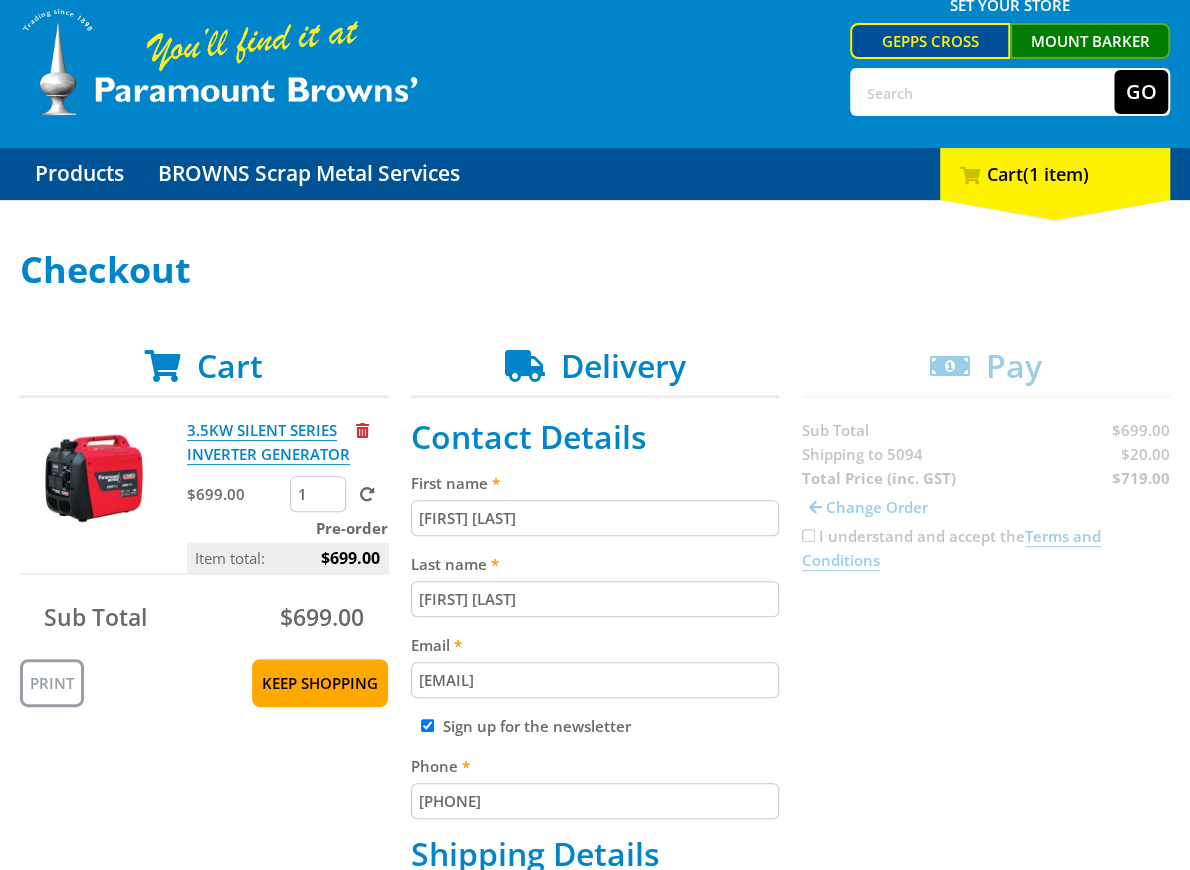 scroll, scrollTop: 0, scrollLeft: 0, axis: both 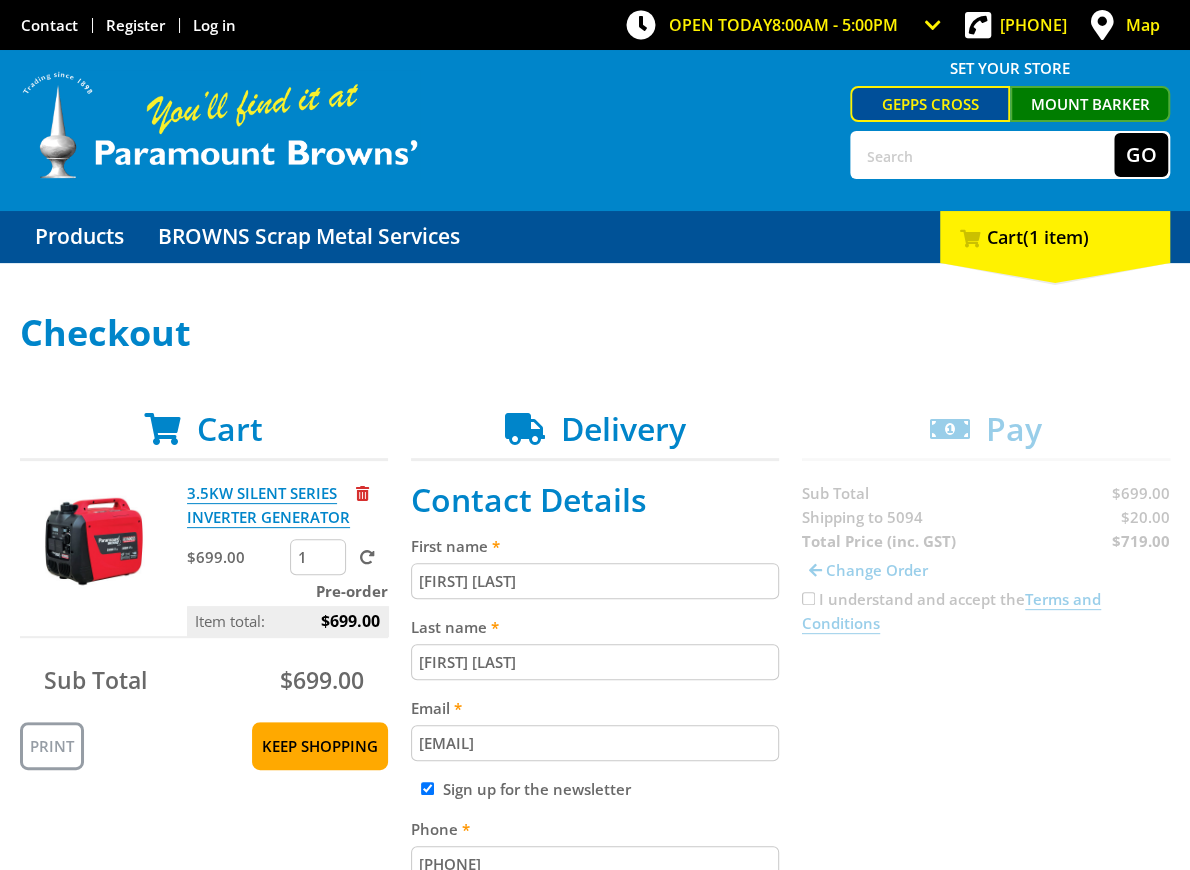 click on "Checkout" at bounding box center (595, 333) 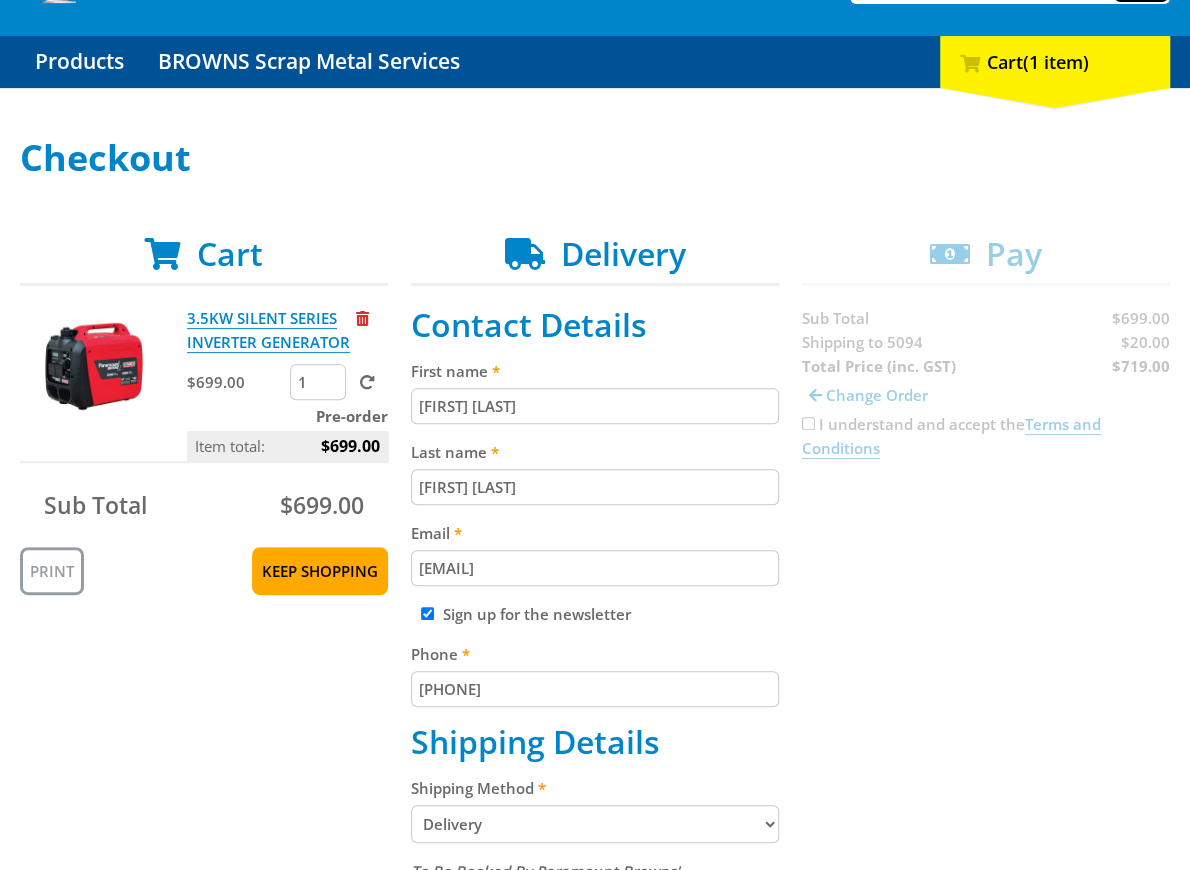 click on "Cart
3.5KW SILENT SERIES INVERTER GENERATOR
$699.00
1
Pre-order
Item total:  $699.00
Sub Total
$699.00
Print
Keep Shopping
Delivery
Contact Details
First name
[FIRST] [LAST]
Last name
[FIRST] [LAST]
Email
[EMAIL]
Sign up for the newsletter
Phone
[PHONE]
Shipping Details
Shipping Method
Pickup from [LOCATION]
Delivery
Preorder items
Your cart contains items that arent available yet" at bounding box center (595, 928) 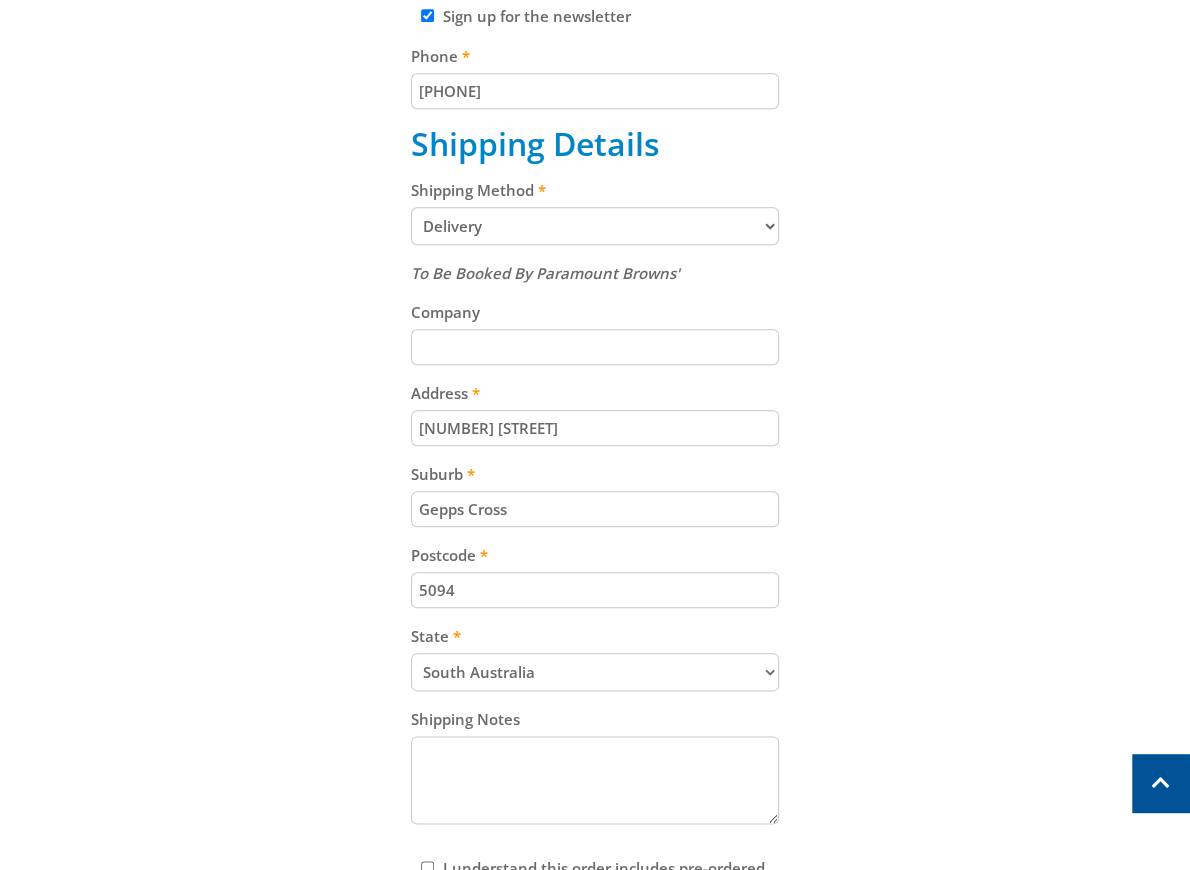 drag, startPoint x: 927, startPoint y: 493, endPoint x: 876, endPoint y: 550, distance: 76.48529 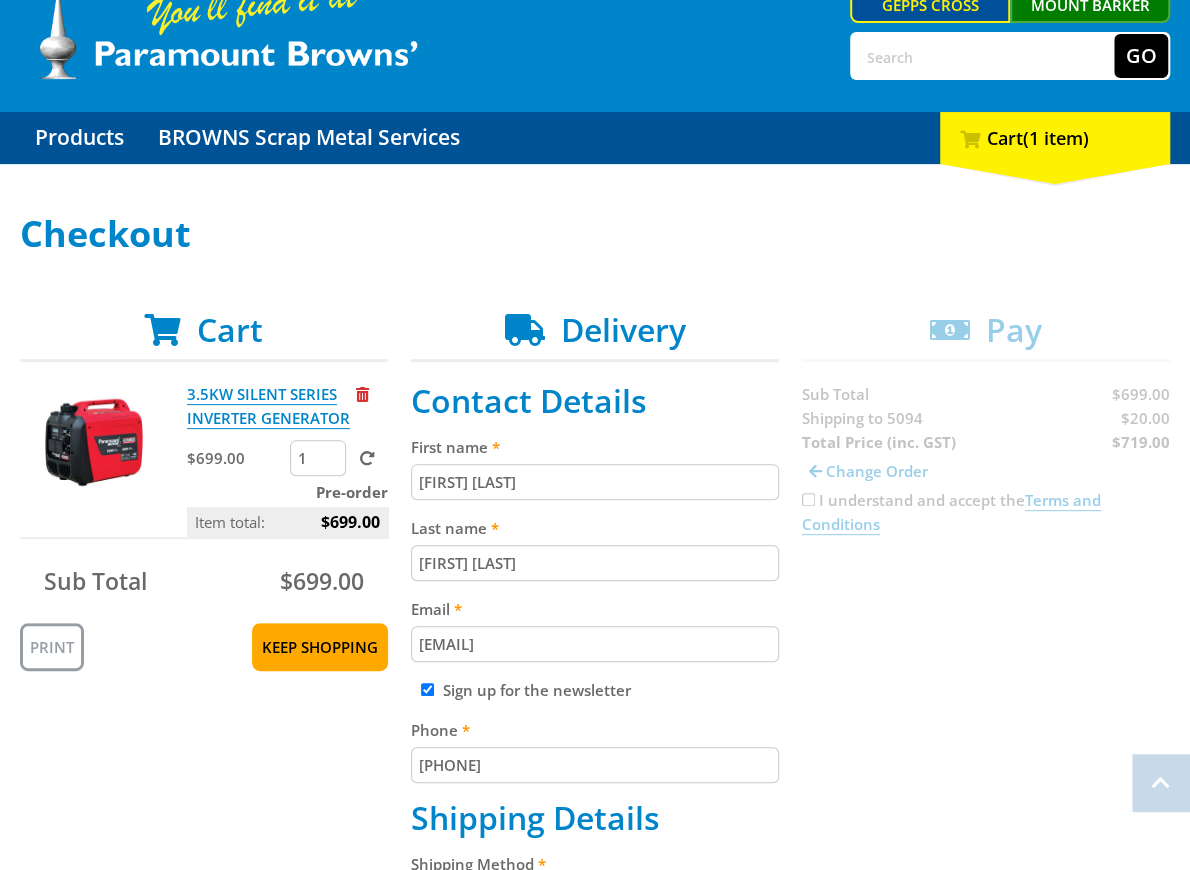 click on "Cart
3.5KW SILENT SERIES INVERTER GENERATOR
$699.00
1
Pre-order
Item total:  $699.00
Sub Total
$699.00
Print
Keep Shopping
Delivery
Contact Details
First name
[FIRST] [LAST]
Last name
[FIRST] [LAST]
Email
[EMAIL]
Sign up for the newsletter
Phone
[PHONE]
Shipping Details
Shipping Method
Pickup from [LOCATION]
Delivery
Preorder items
Your cart contains items that arent available yet" at bounding box center (595, 1004) 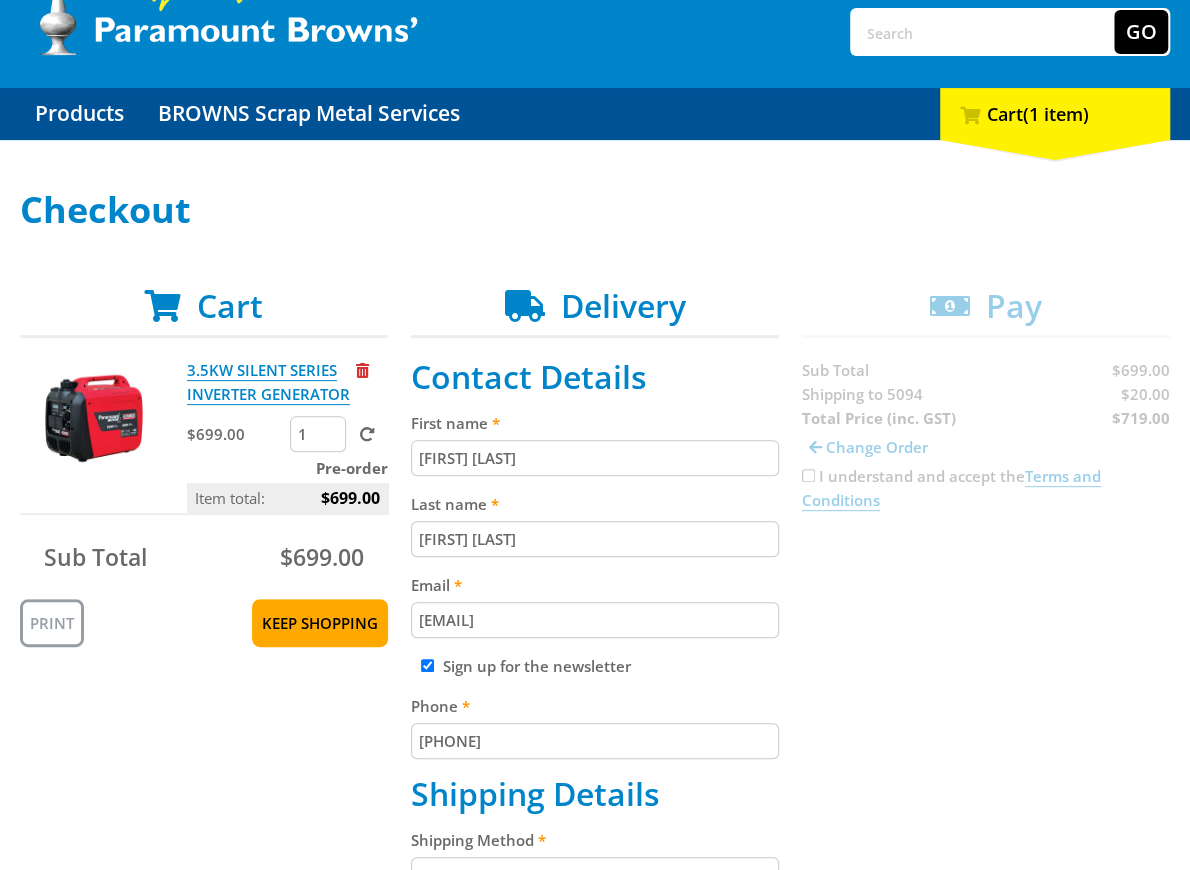 scroll, scrollTop: 129, scrollLeft: 0, axis: vertical 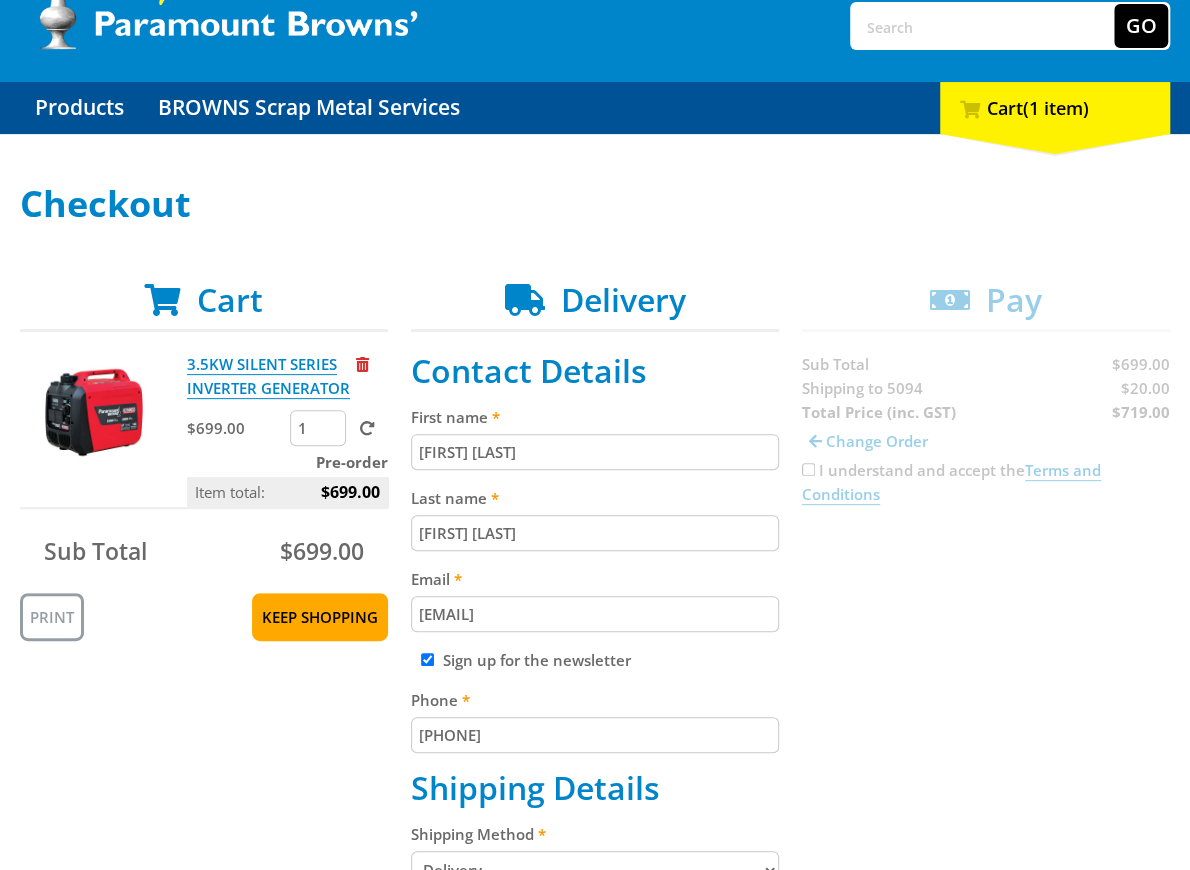 click on "Cart
3.5KW SILENT SERIES INVERTER GENERATOR
$699.00
1
Pre-order
Item total:  $699.00
Sub Total
$699.00
Print
Keep Shopping
Delivery
Contact Details
First name
[FIRST] [LAST]
Last name
[FIRST] [LAST]
Email
[EMAIL]
Sign up for the newsletter
Phone
[PHONE]
Shipping Details
Shipping Method
Pickup from [LOCATION]
Delivery
Preorder items
Your cart contains items that arent available yet" at bounding box center [595, 974] 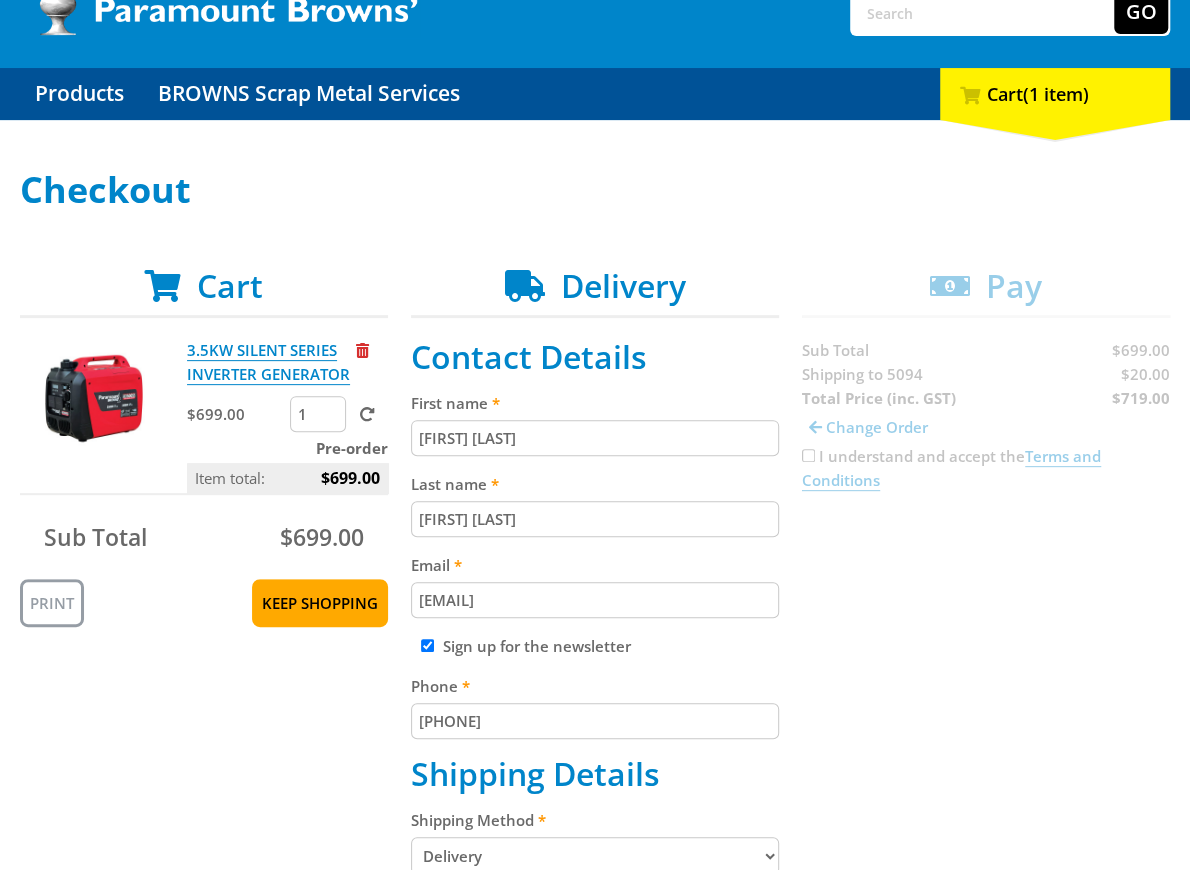click on "Cart
3.5KW SILENT SERIES INVERTER GENERATOR
$699.00
1
Pre-order
Item total:  $699.00
Sub Total
$699.00
Print
Keep Shopping
Delivery
Contact Details
First name
[FIRST] [LAST]
Last name
[FIRST] [LAST]
Email
[EMAIL]
Sign up for the newsletter
Phone
[PHONE]
Shipping Details
Shipping Method
Pickup from [LOCATION]
Delivery
Preorder items
Your cart contains items that arent available yet" at bounding box center [595, 960] 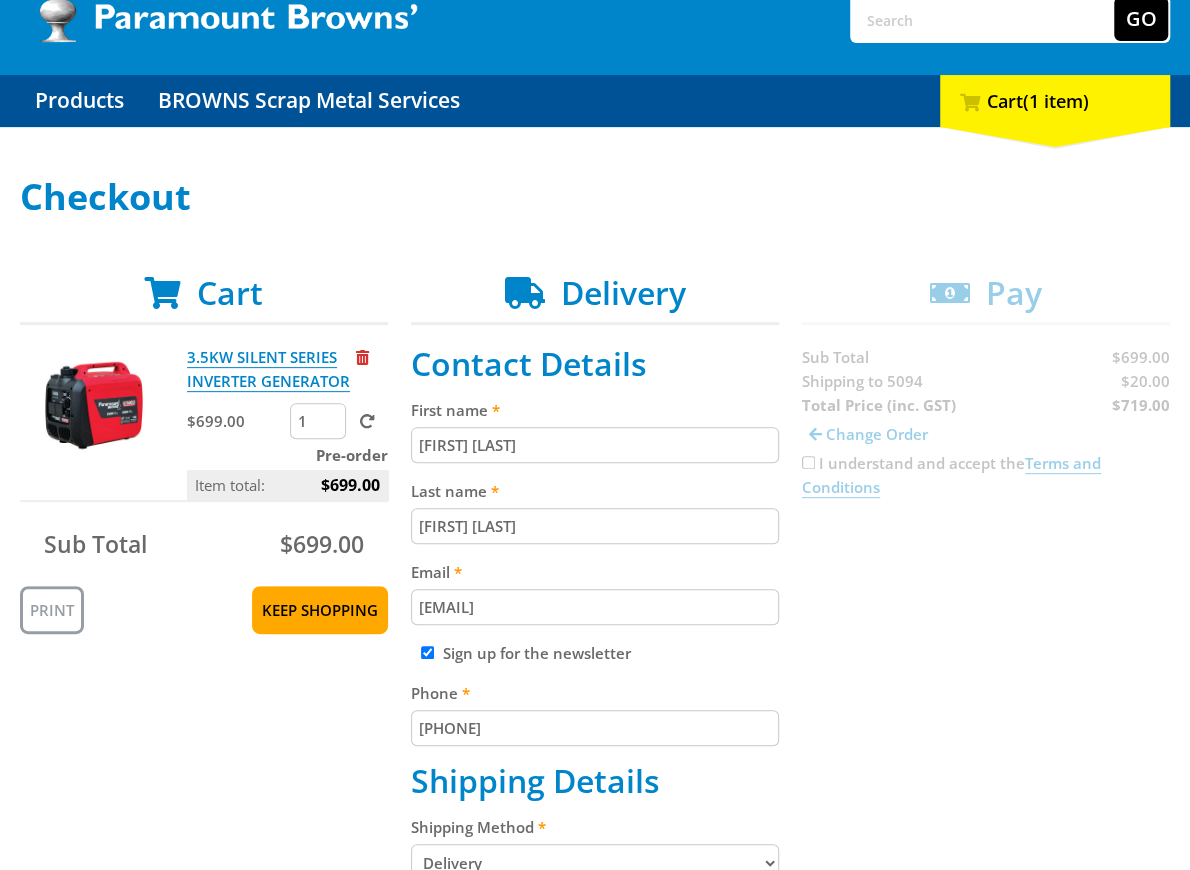 scroll, scrollTop: 135, scrollLeft: 0, axis: vertical 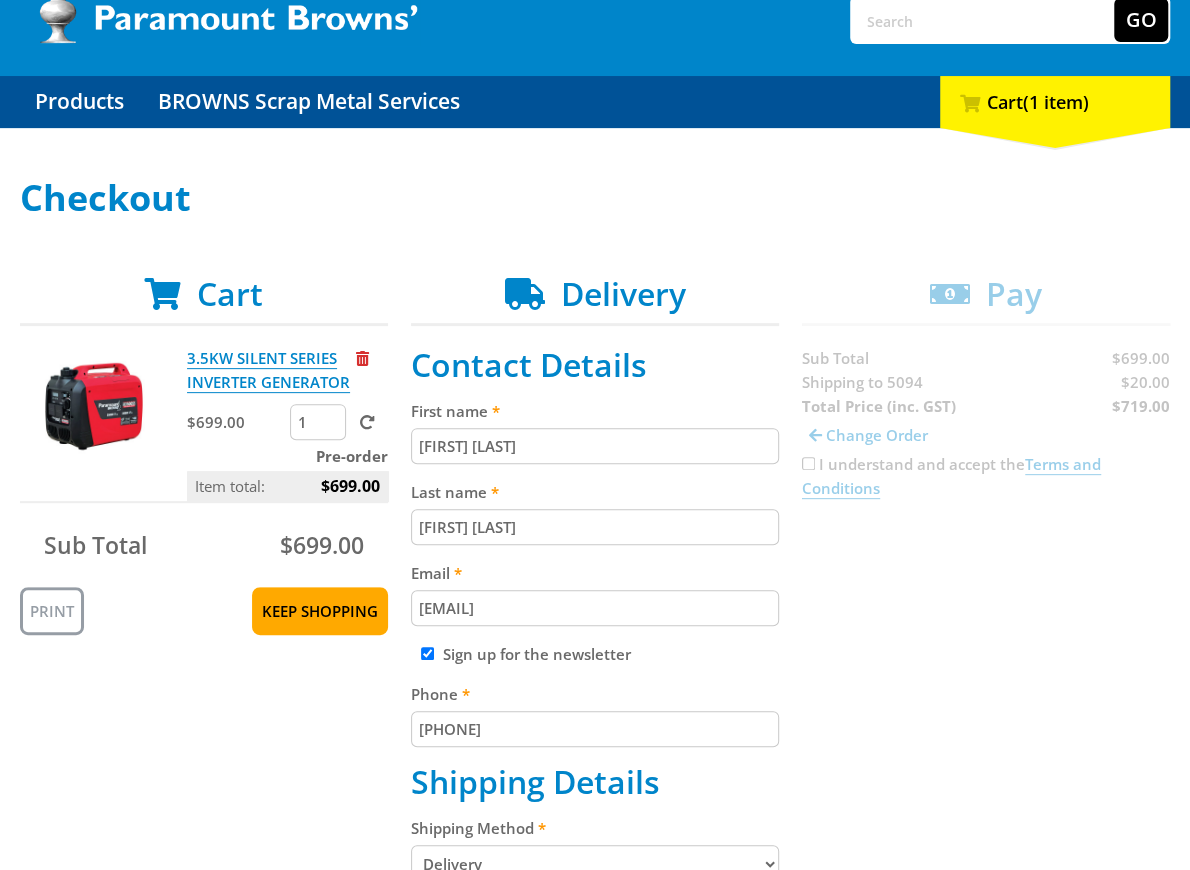 click on "Cart
3.5KW SILENT SERIES INVERTER GENERATOR
$699.00
1
Pre-order
Item total:  $699.00
Sub Total
$699.00
Print
Keep Shopping
Delivery
Contact Details
First name
[FIRST] [LAST]
Last name
[FIRST] [LAST]
Email
[EMAIL]
Sign up for the newsletter
Phone
[PHONE]
Shipping Details
Shipping Method
Pickup from [LOCATION]
Delivery
Preorder items
Your cart contains items that arent available yet" at bounding box center [595, 968] 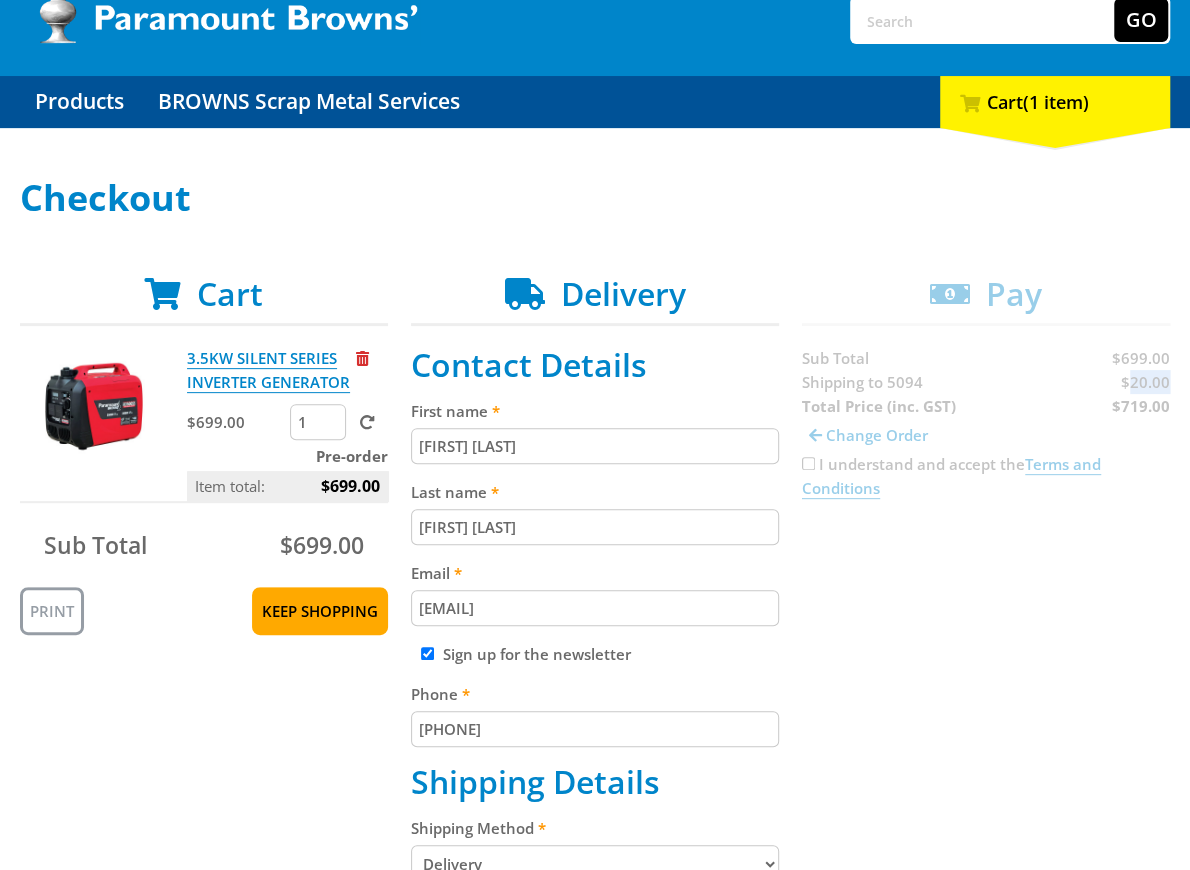 click on "Cart
3.5KW SILENT SERIES INVERTER GENERATOR
$699.00
1
Pre-order
Item total:  $699.00
Sub Total
$699.00
Print
Keep Shopping
Delivery
Contact Details
First name
[FIRST] [LAST]
Last name
[FIRST] [LAST]
Email
[EMAIL]
Sign up for the newsletter
Phone
[PHONE]
Shipping Details
Shipping Method
Pickup from [LOCATION]
Delivery
Preorder items
Your cart contains items that arent available yet" at bounding box center [595, 968] 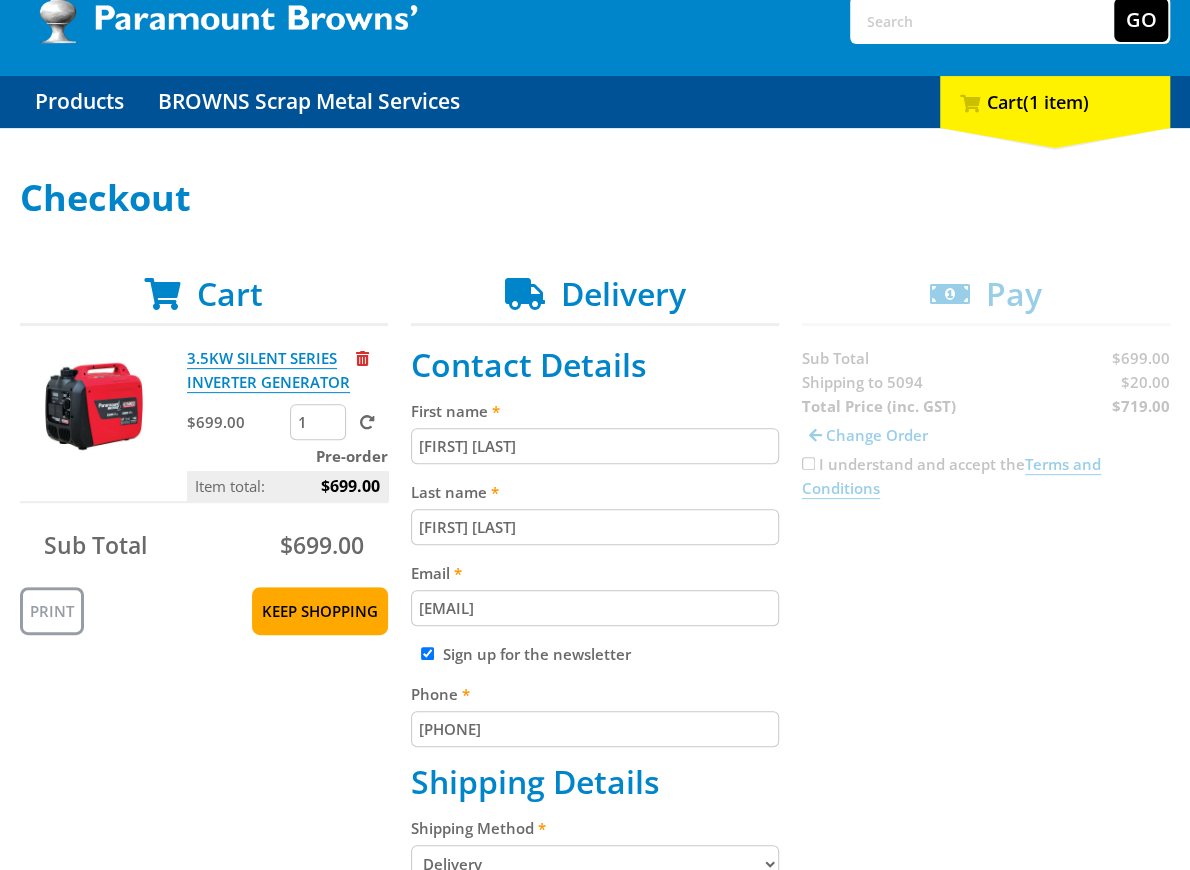 drag, startPoint x: 1140, startPoint y: 655, endPoint x: 1127, endPoint y: 631, distance: 27.294687 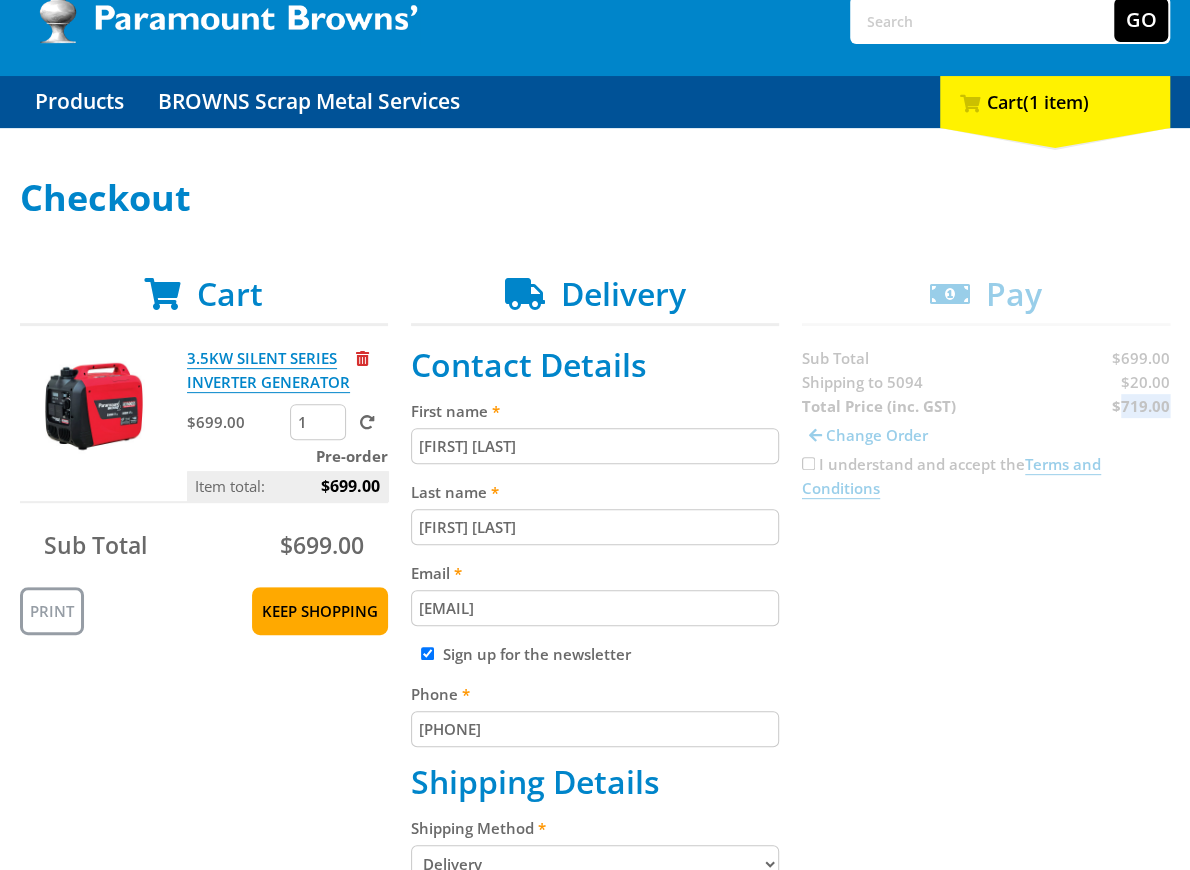 click on "Cart
3.5KW SILENT SERIES INVERTER GENERATOR
$699.00
1
Pre-order
Item total:  $699.00
Sub Total
$699.00
Print
Keep Shopping
Delivery
Contact Details
First name
[FIRST] [LAST]
Last name
[FIRST] [LAST]
Email
[EMAIL]
Sign up for the newsletter
Phone
[PHONE]
Shipping Details
Shipping Method
Pickup from [LOCATION]
Delivery
Preorder items
Your cart contains items that arent available yet" at bounding box center [595, 968] 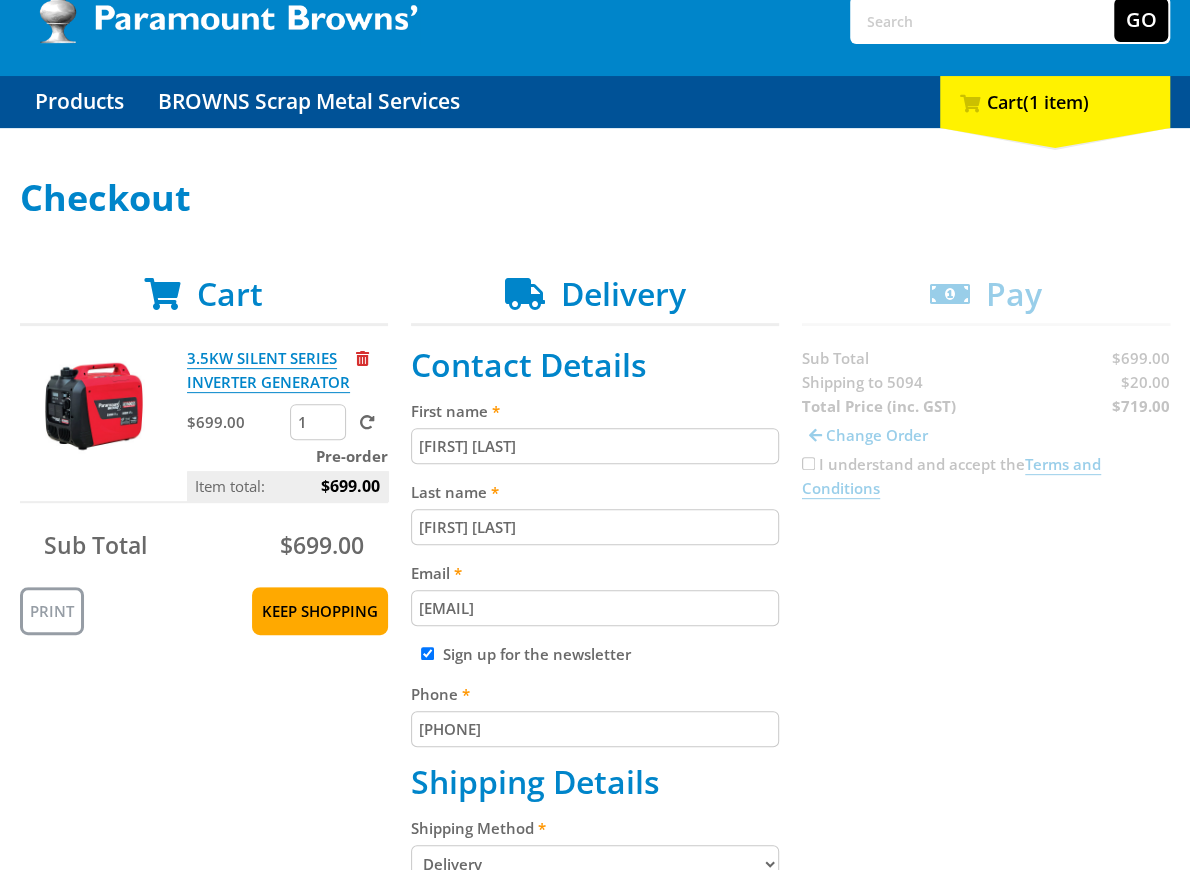 click on "Cart
3.5KW SILENT SERIES INVERTER GENERATOR
$699.00
1
Pre-order
Item total:  $699.00
Sub Total
$699.00
Print
Keep Shopping
Delivery
Contact Details
First name
[FIRST] [LAST]
Last name
[FIRST] [LAST]
Email
[EMAIL]
Sign up for the newsletter
Phone
[PHONE]
Shipping Details
Shipping Method
Pickup from [LOCATION]
Delivery
Preorder items
Your cart contains items that arent available yet" at bounding box center (595, 968) 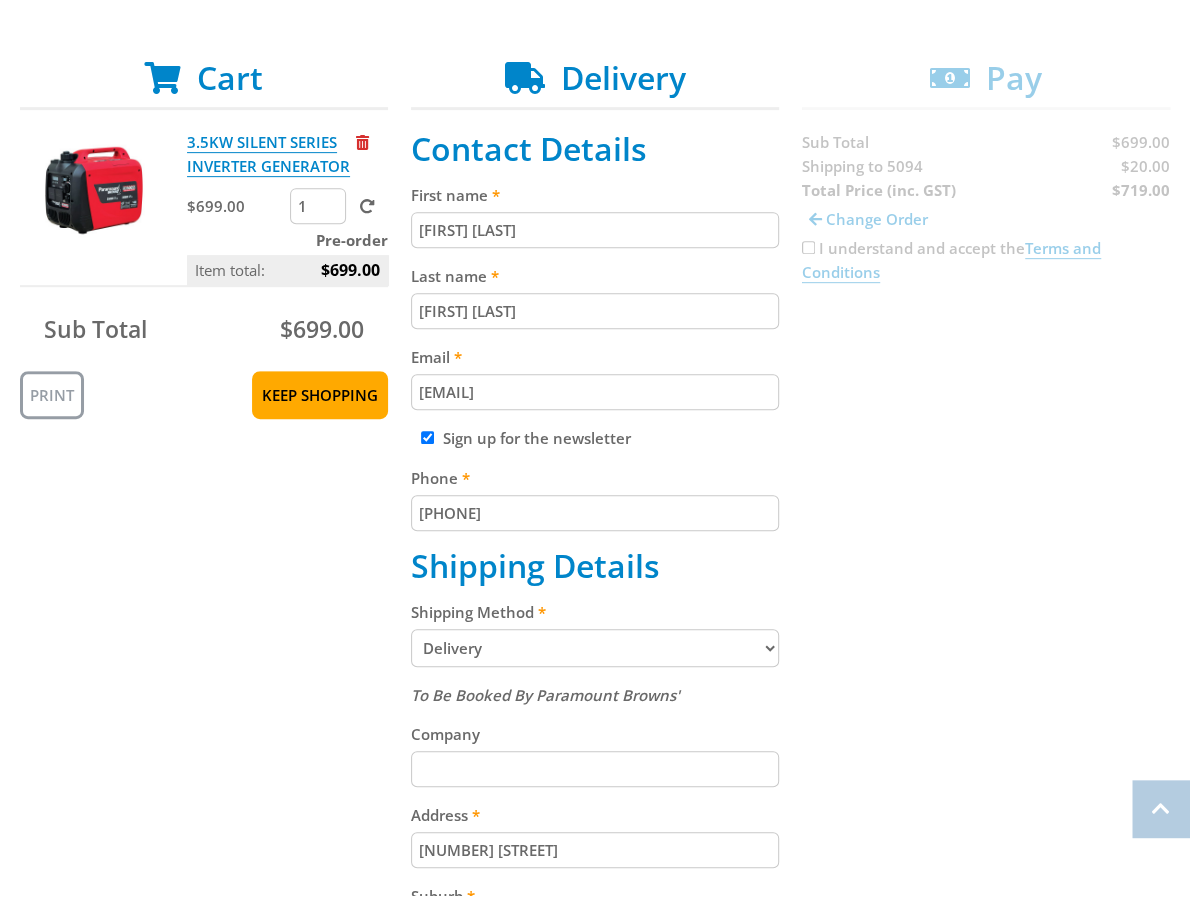 scroll, scrollTop: 380, scrollLeft: 0, axis: vertical 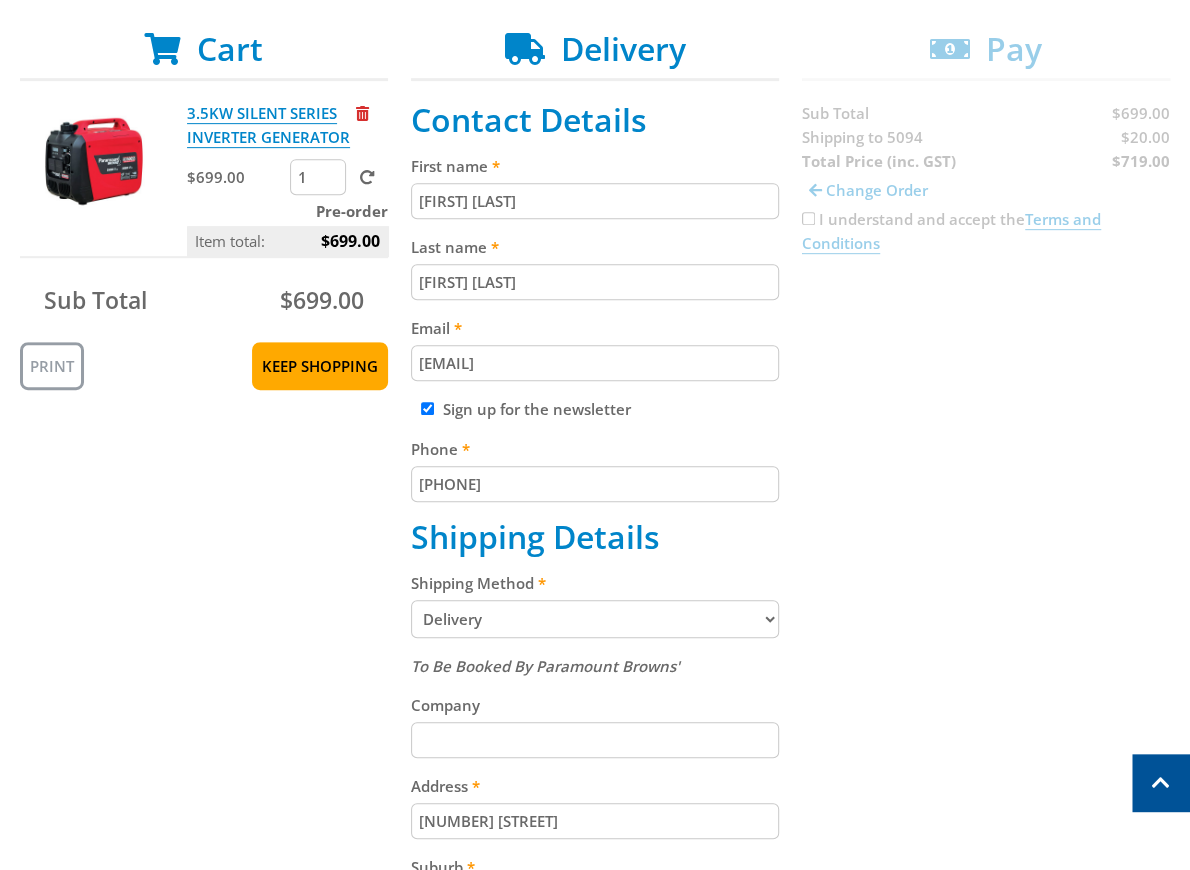 click on "Cart
3.5KW SILENT SERIES INVERTER GENERATOR
$699.00
1
Pre-order
Item total:  $699.00
Sub Total
$699.00
Print
Keep Shopping
Delivery
Contact Details
First name
[FIRST] [LAST]
Last name
[FIRST] [LAST]
Email
[EMAIL]
Sign up for the newsletter
Phone
[PHONE]
Shipping Details
Shipping Method
Pickup from [LOCATION]
Delivery
Preorder items
Your cart contains items that arent available yet" at bounding box center [595, 723] 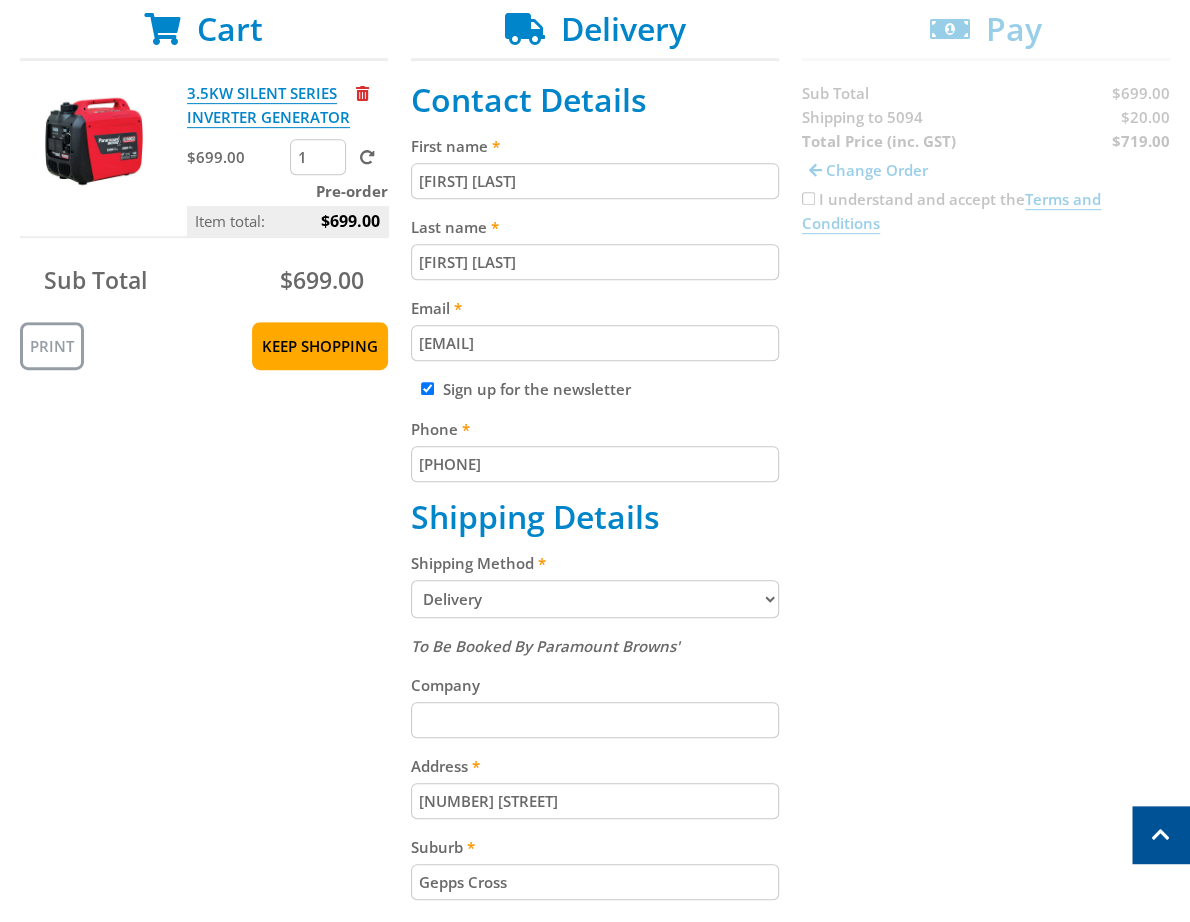 click on "Cart
3.5KW SILENT SERIES INVERTER GENERATOR
$699.00
1
Pre-order
Item total:  $699.00
Sub Total
$699.00
Print
Keep Shopping
Delivery
Contact Details
First name
[FIRST] [LAST]
Last name
[FIRST] [LAST]
Email
[EMAIL]
Sign up for the newsletter
Phone
[PHONE]
Shipping Details
Shipping Method
Pickup from [LOCATION]
Delivery
Preorder items
Your cart contains items that arent available yet" at bounding box center (595, 703) 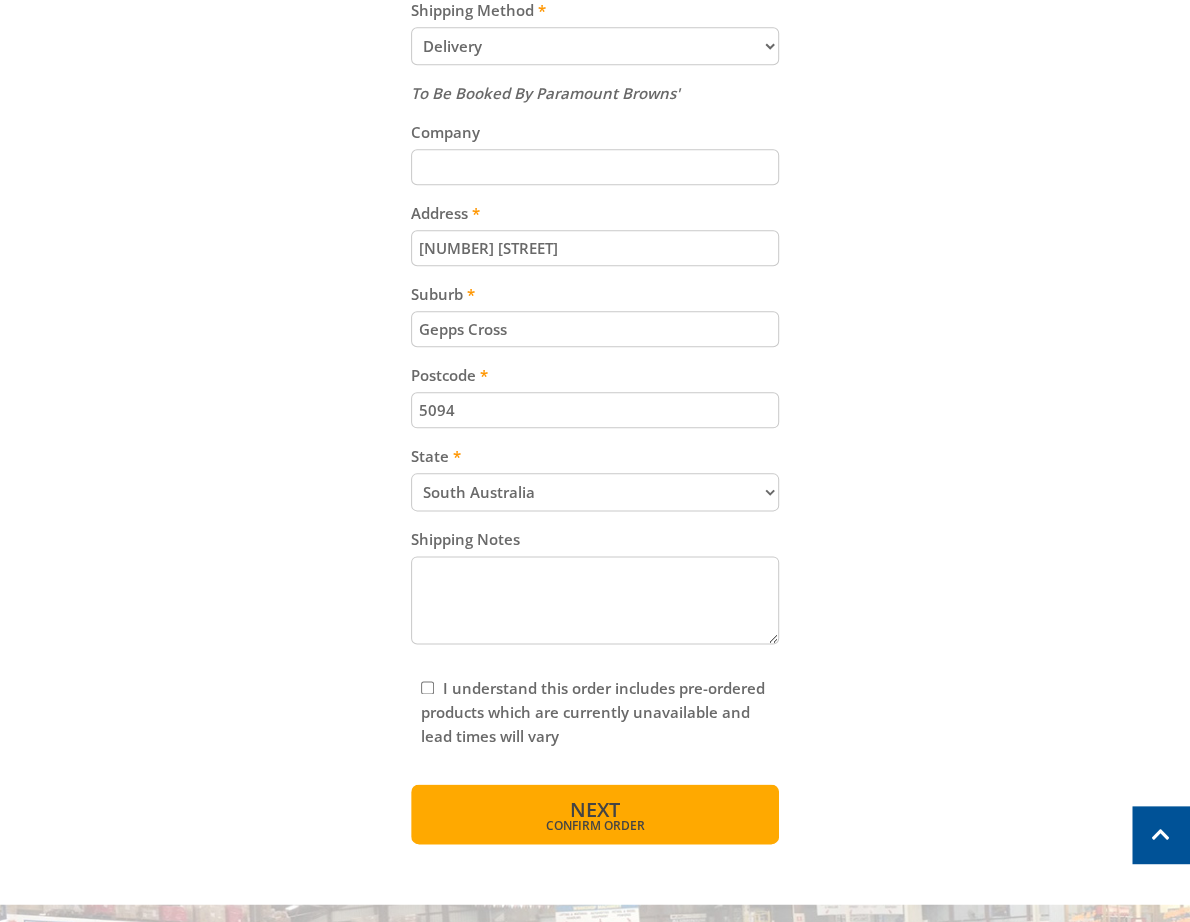 scroll, scrollTop: 987, scrollLeft: 0, axis: vertical 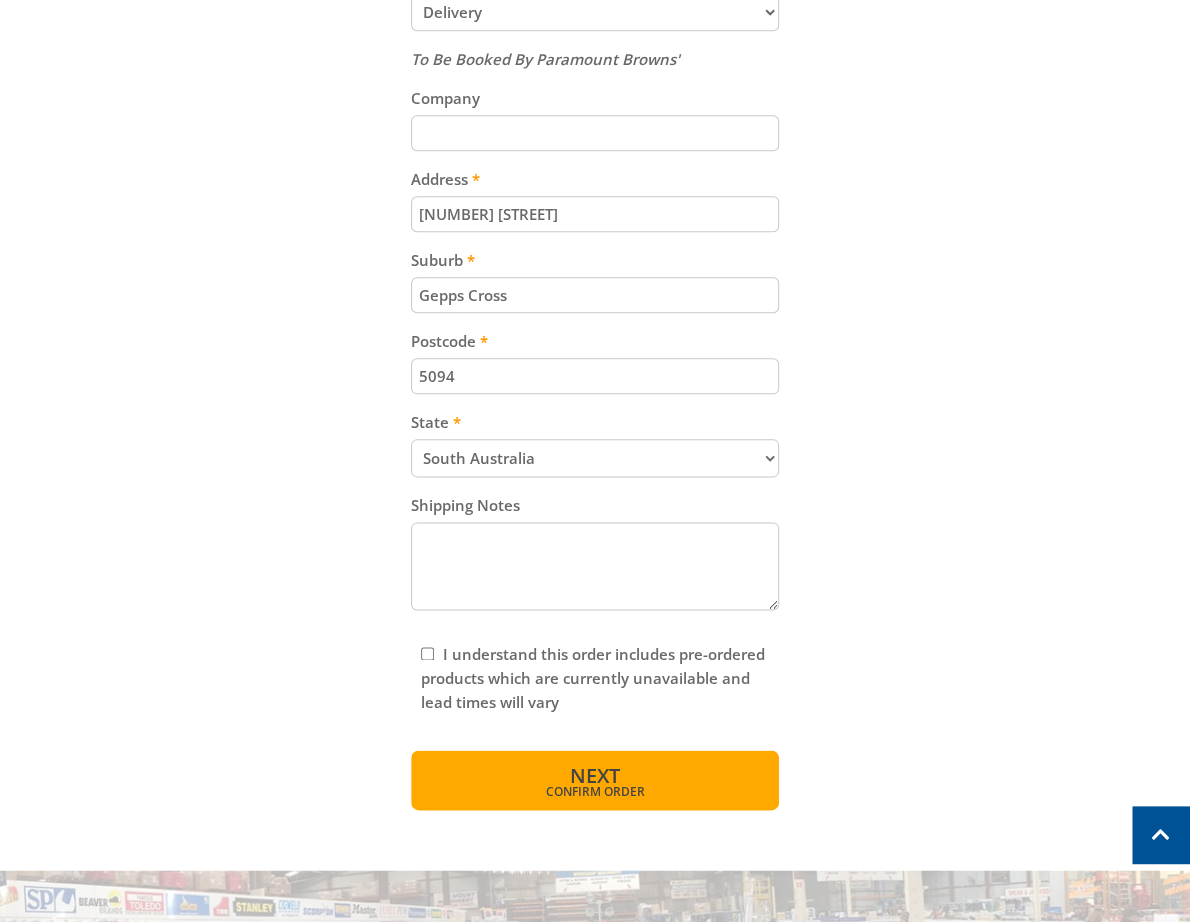 click on "Confirm order" at bounding box center [595, 792] 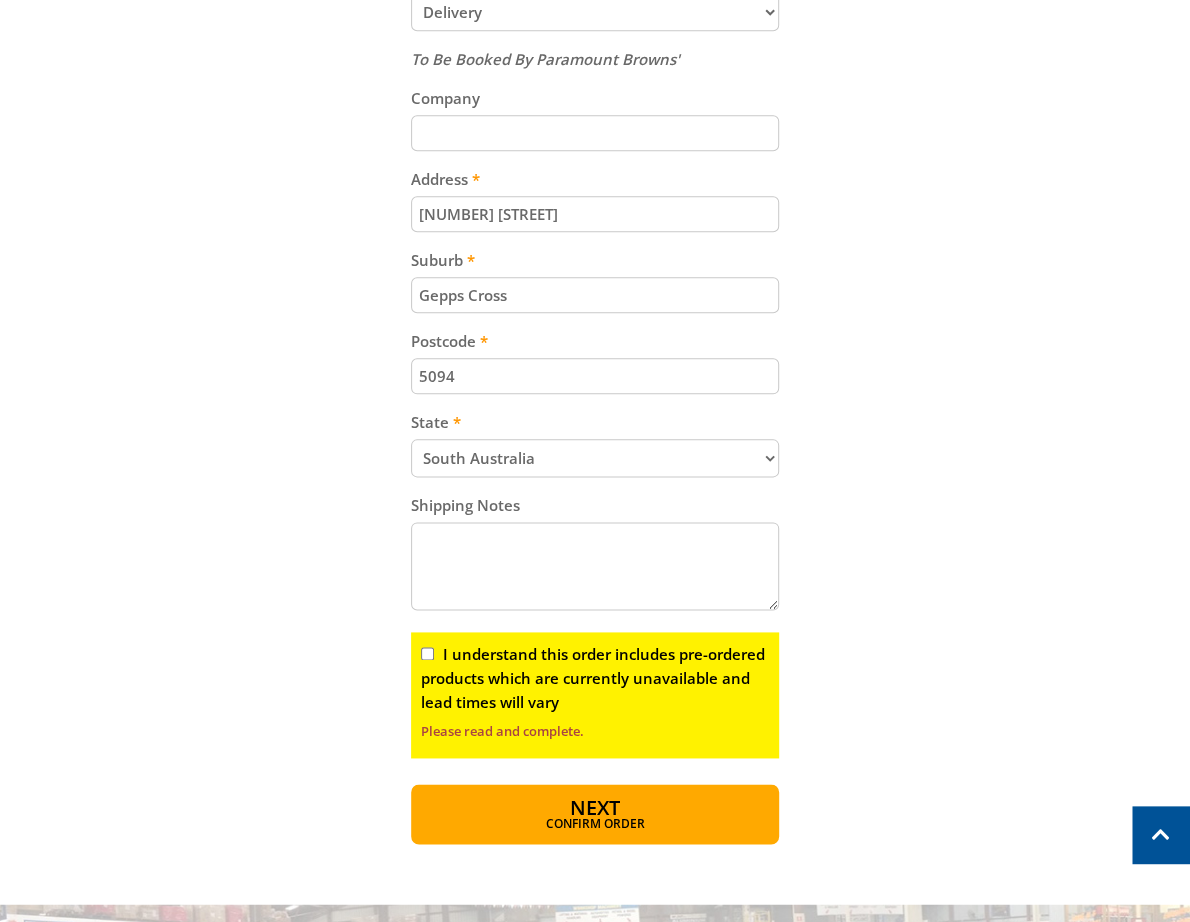 click on "I understand this order includes pre-ordered products which are currently unavailable and lead times will vary" at bounding box center [593, 678] 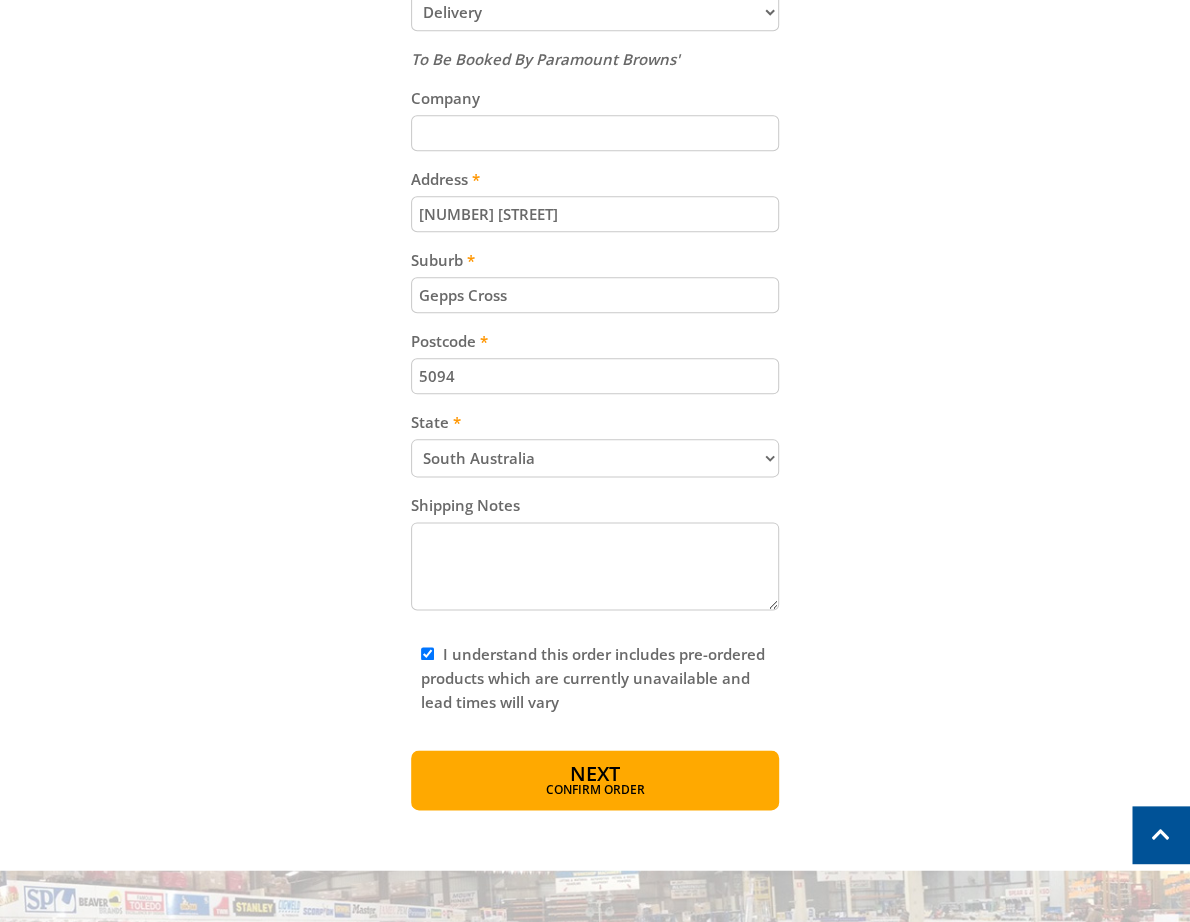 click on "Cart
3.5KW SILENT SERIES INVERTER GENERATOR
$699.00
1
Pre-order
Item total:  $699.00
Sub Total
$699.00
Print
Keep Shopping
Delivery
Contact Details
First name
[FIRST] [LAST]
Last name
[FIRST] [LAST]
Email
[EMAIL]
Sign up for the newsletter
Phone
[PHONE]
Shipping Details
Shipping Method
Pickup from [LOCATION]
Delivery
Preorder items
Your cart contains items that arent available yet" at bounding box center [595, 116] 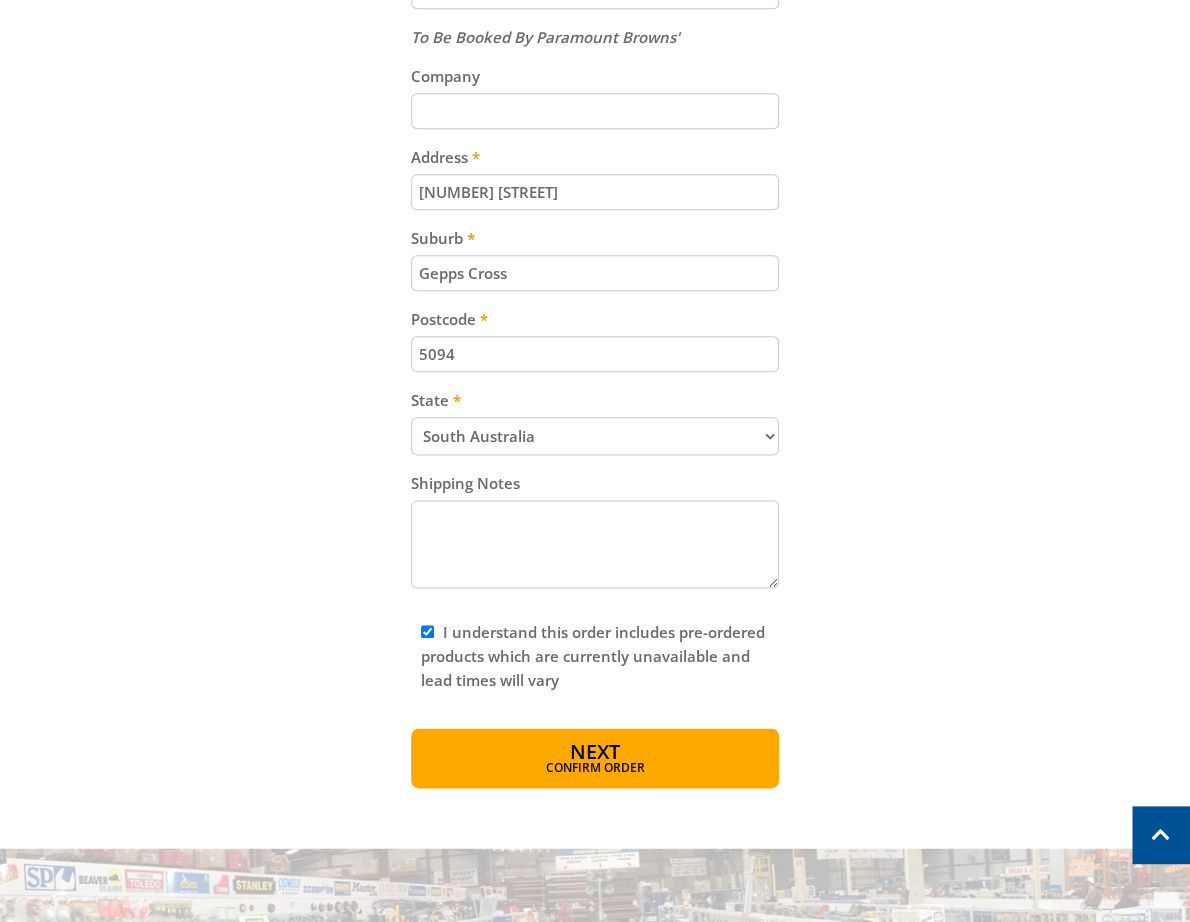 drag, startPoint x: 631, startPoint y: 780, endPoint x: 750, endPoint y: 701, distance: 142.83557 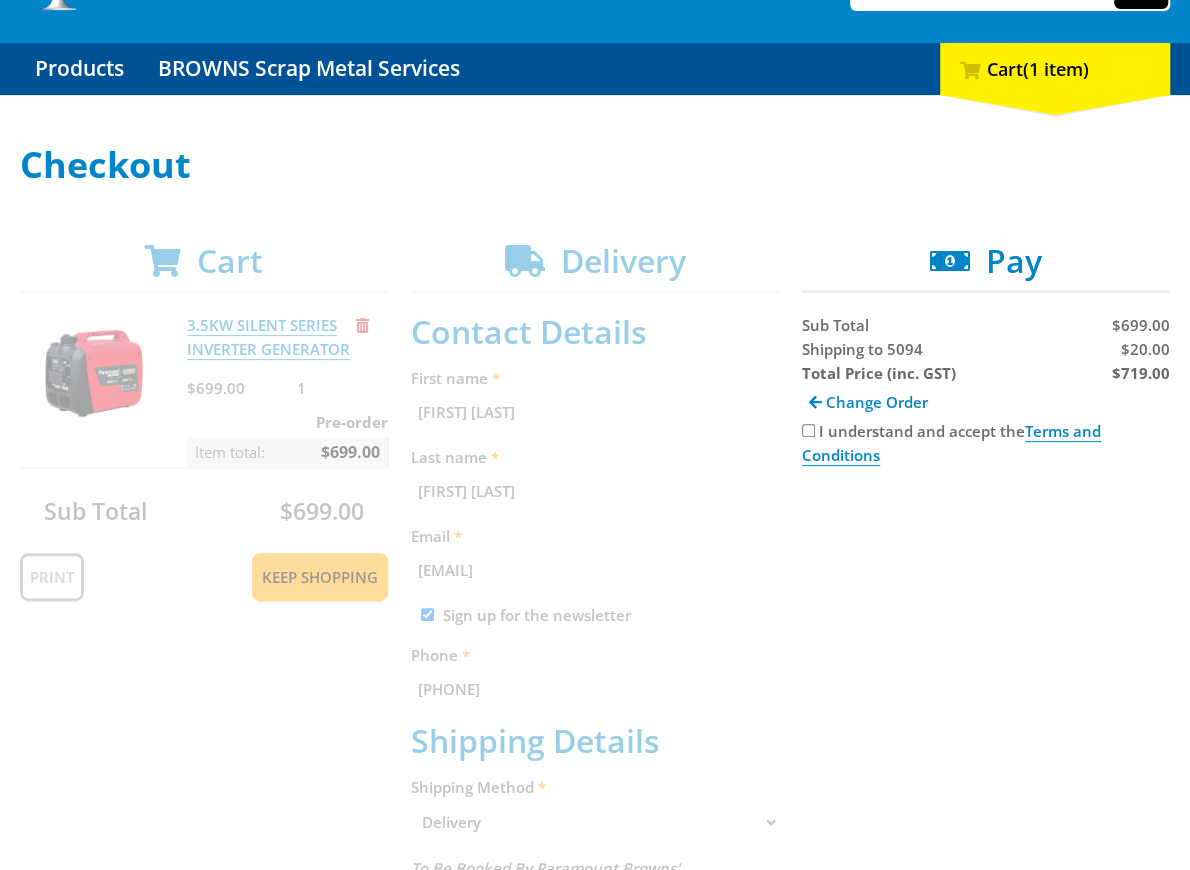 drag, startPoint x: 1008, startPoint y: 608, endPoint x: 1076, endPoint y: 529, distance: 104.23531 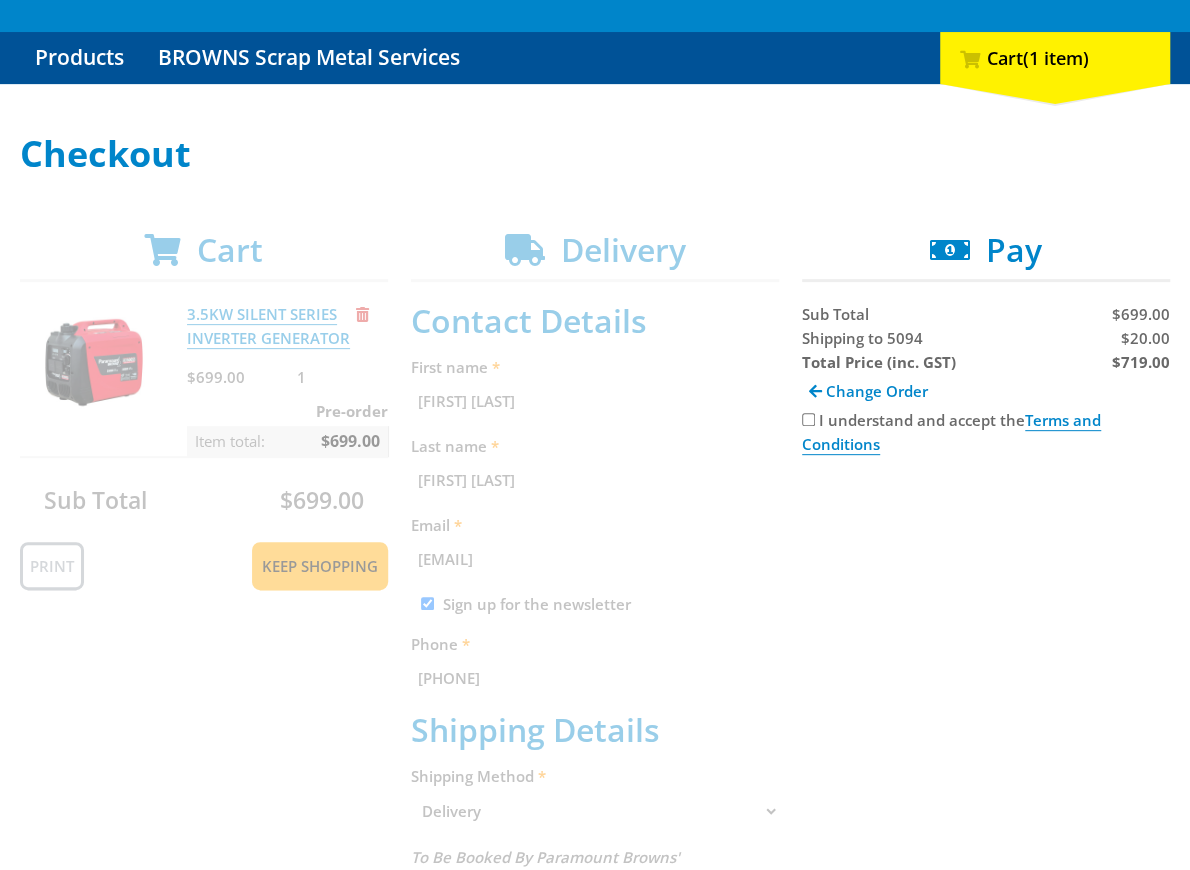 scroll, scrollTop: 191, scrollLeft: 0, axis: vertical 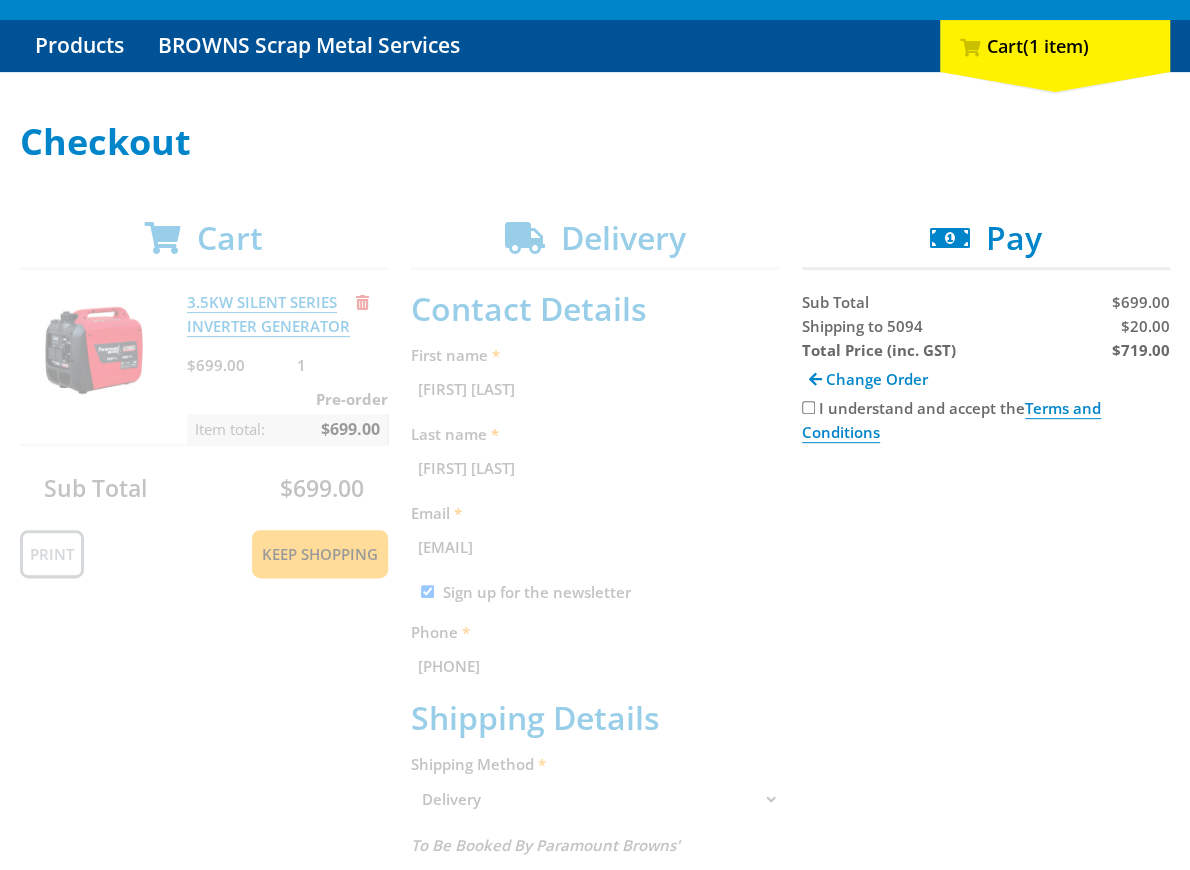 click on "Cart
3.5KW SILENT SERIES INVERTER GENERATOR
$699.00
1
Pre-order
Item total:  $699.00
Sub Total
$699.00
Print
Keep Shopping
Delivery
Contact Details
First name
[FIRST] [LAST]
Last name
[FIRST] [LAST]
Email
[EMAIL]
Sign up for the newsletter
Phone
[PHONE]
Shipping Details
Shipping Method
Pickup from [LOCATION]
Delivery
Preorder items
Your cart contains items that arent available yet" at bounding box center [595, 901] 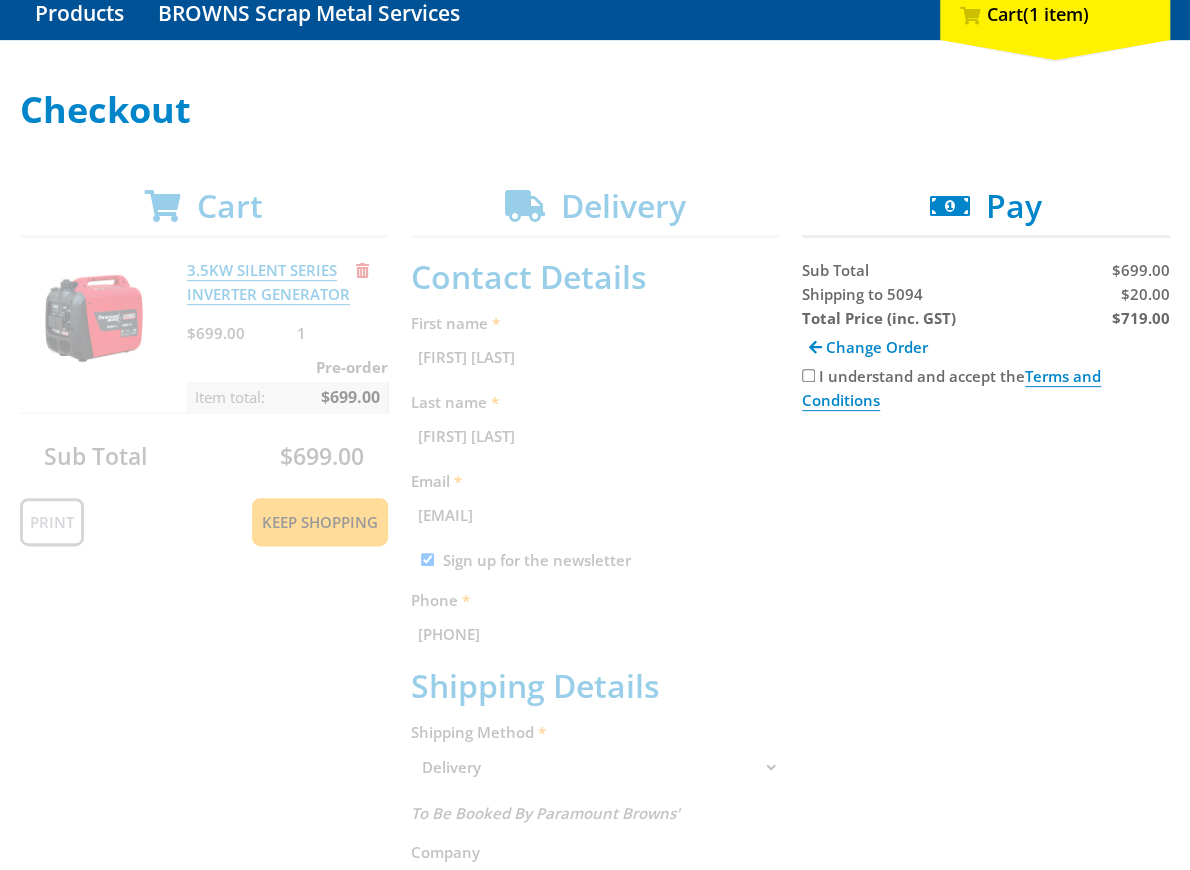 click on "Cart
3.5KW SILENT SERIES INVERTER GENERATOR
$699.00
1
Pre-order
Item total:  $699.00
Sub Total
$699.00
Print
Keep Shopping
Delivery
Contact Details
First name
[FIRST] [LAST]
Last name
[FIRST] [LAST]
Email
[EMAIL]
Sign up for the newsletter
Phone
[PHONE]
Shipping Details
Shipping Method
Pickup from [LOCATION]
Delivery
Preorder items
Your cart contains items that arent available yet" at bounding box center [595, 869] 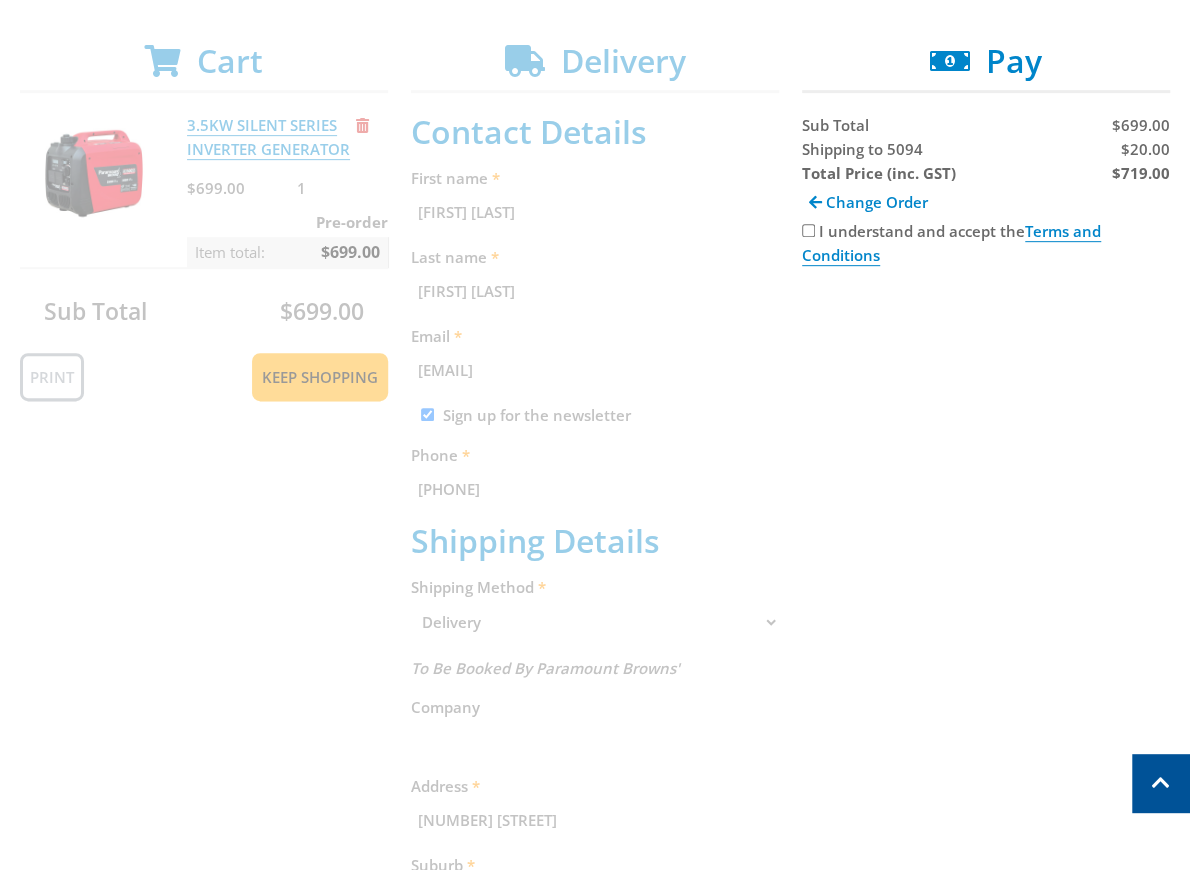 scroll, scrollTop: 366, scrollLeft: 0, axis: vertical 